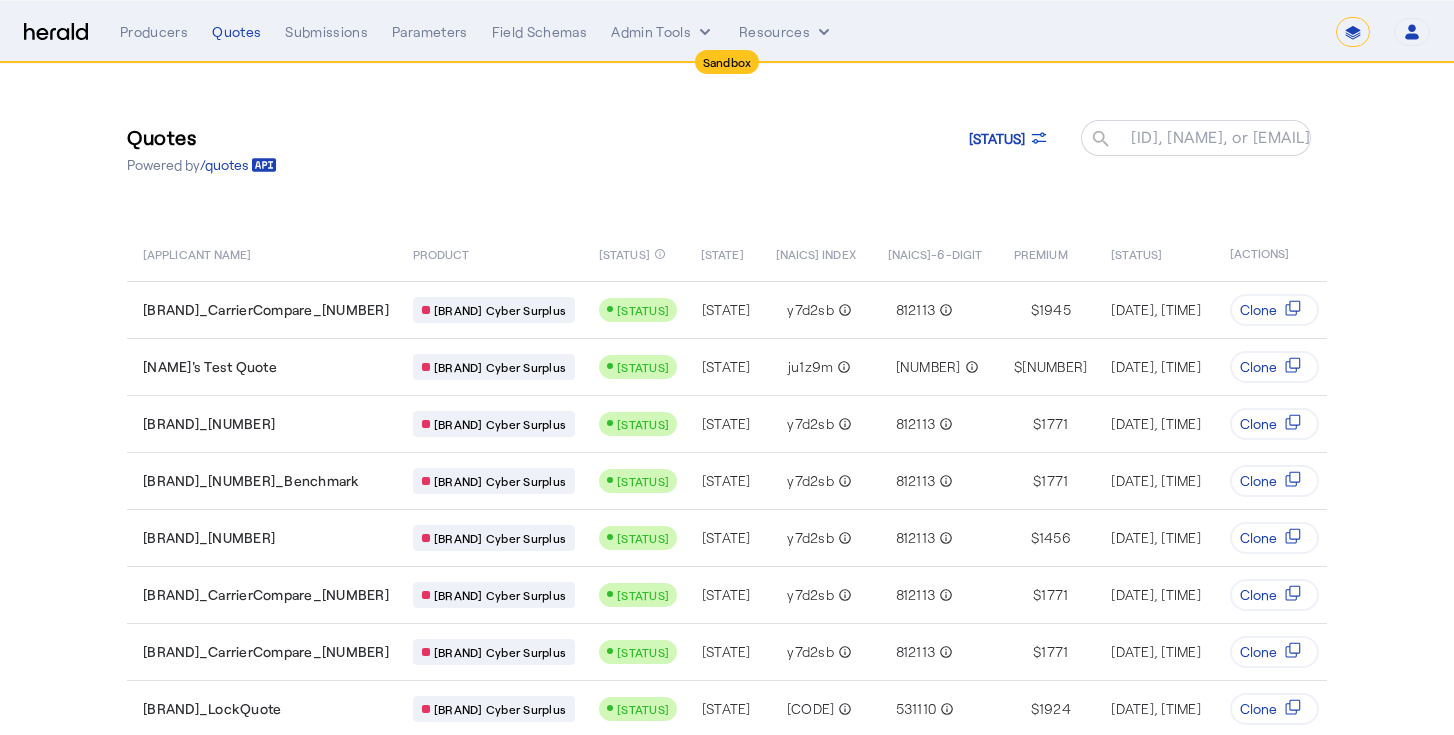 select on "*******" 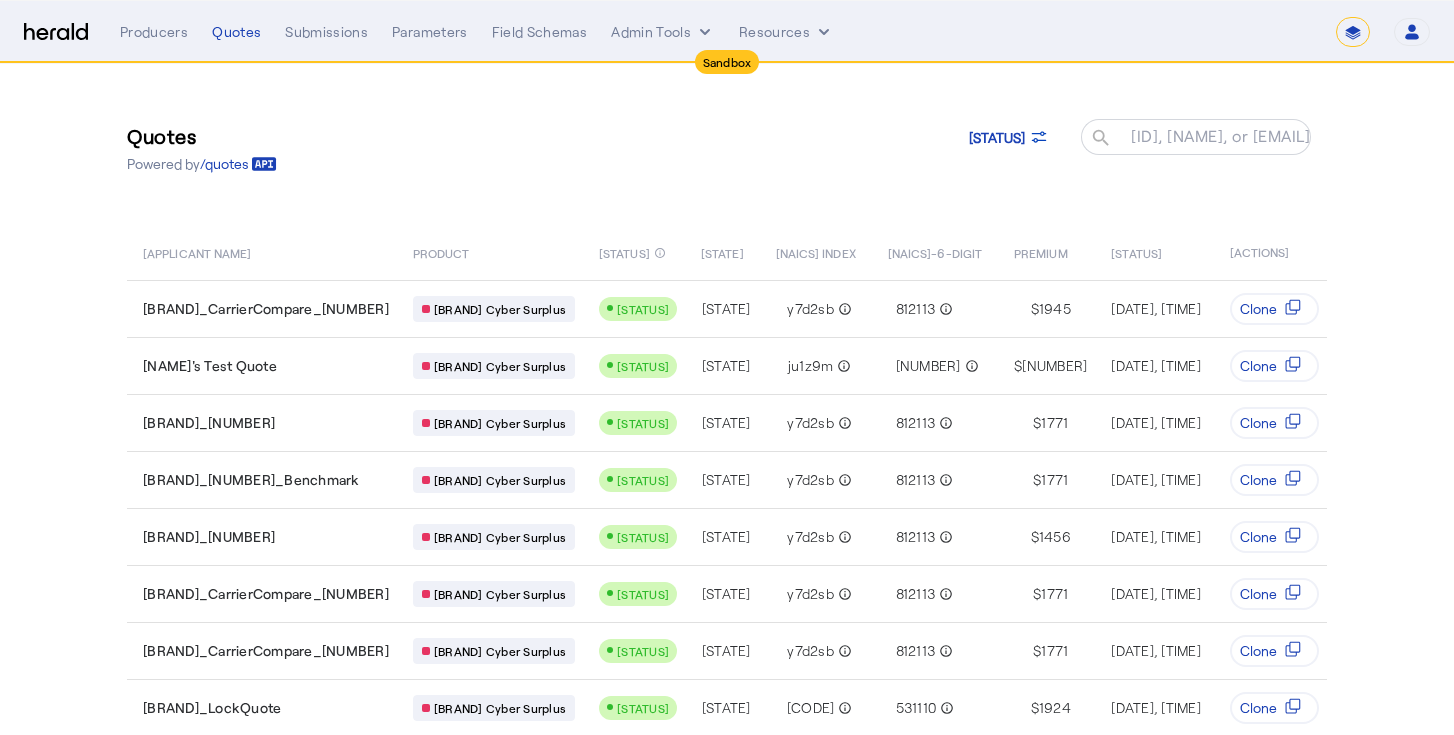 scroll, scrollTop: 0, scrollLeft: 0, axis: both 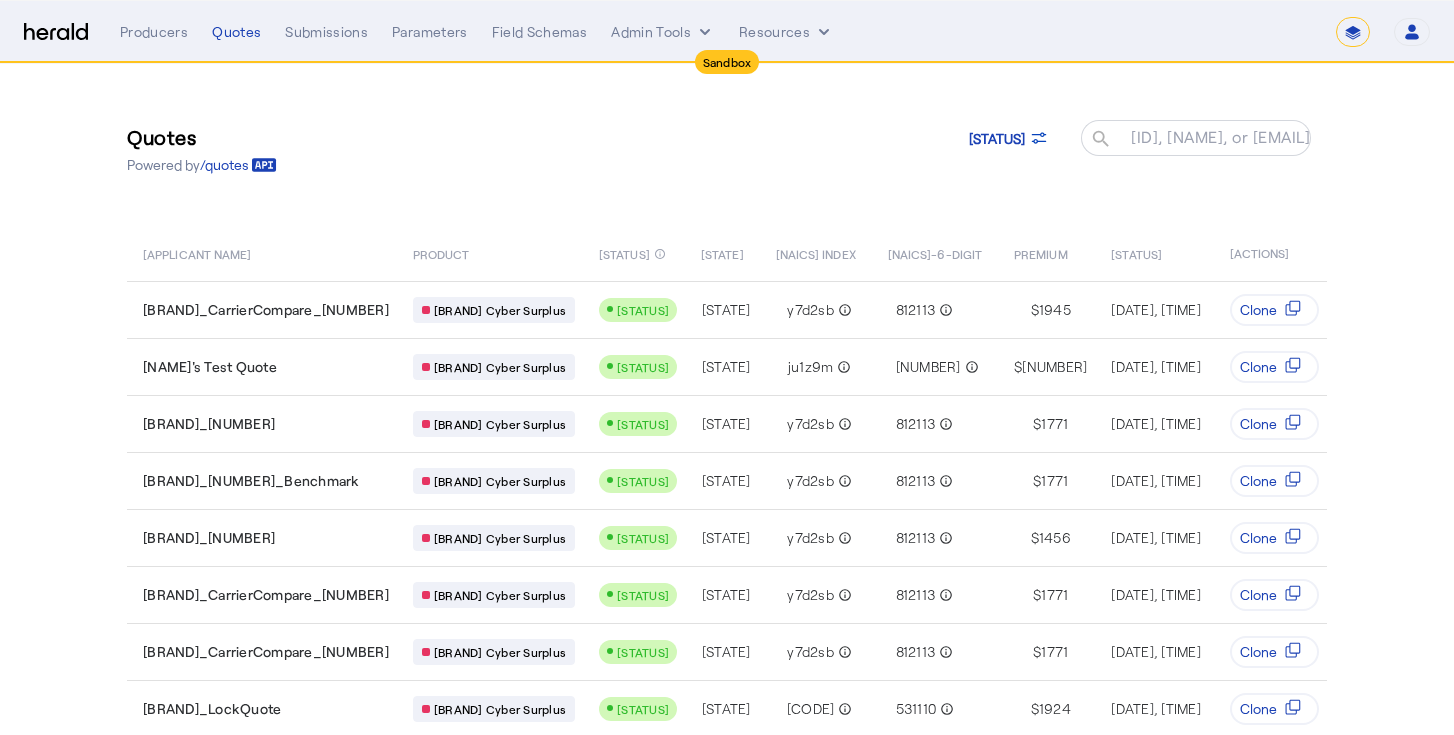 click on "Quotes  Powered by  /quotes
Filtered
ID, Name, or Email search" 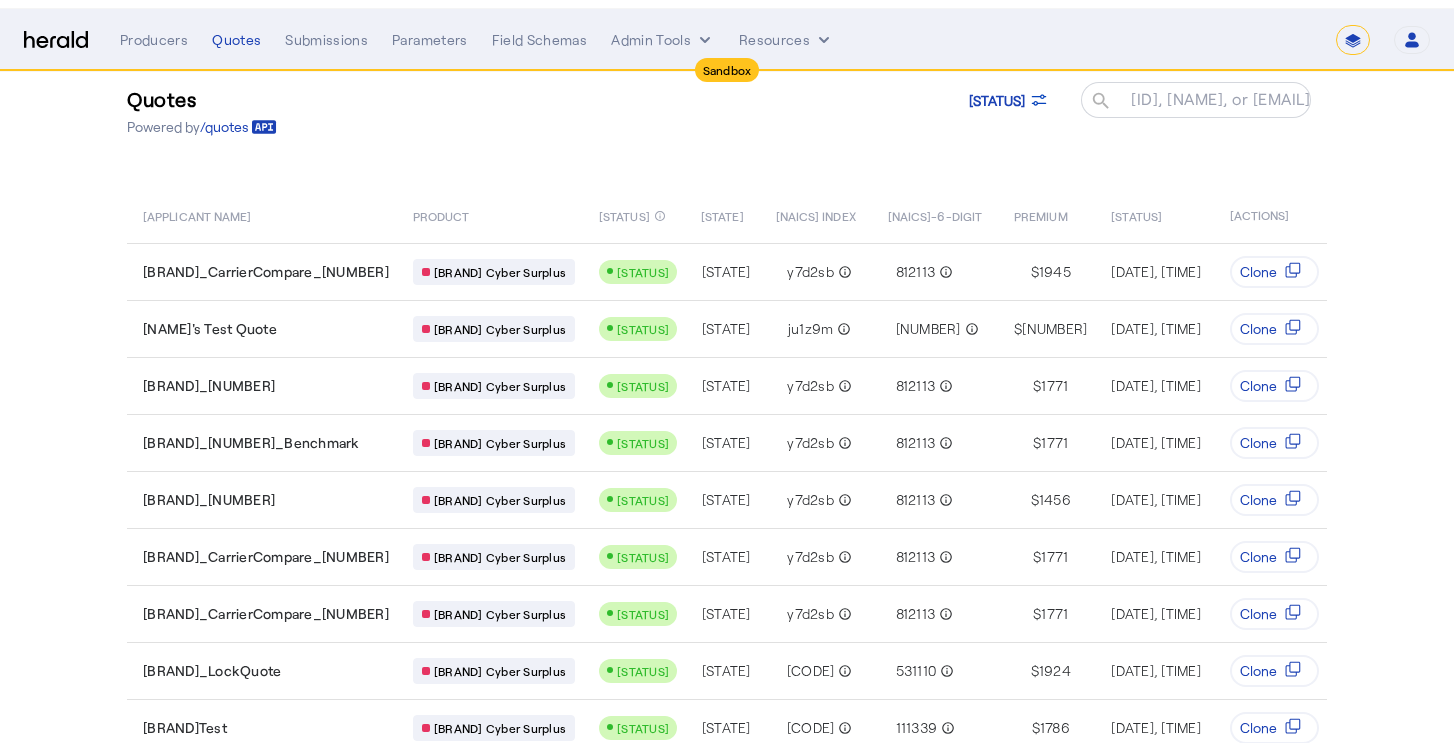 scroll, scrollTop: 0, scrollLeft: 0, axis: both 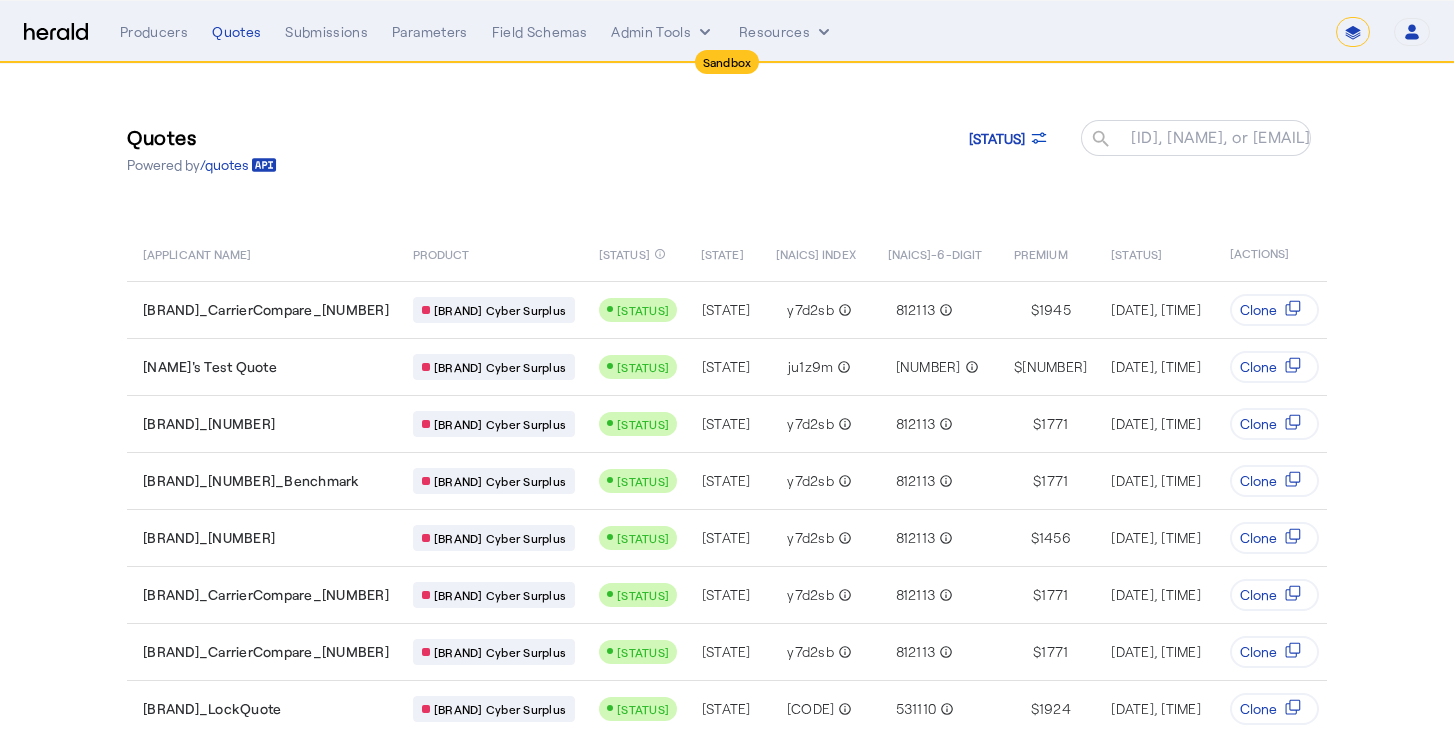 click on "Quotes  Powered by  /quotes
Filtered
ID, Name, or Email search" 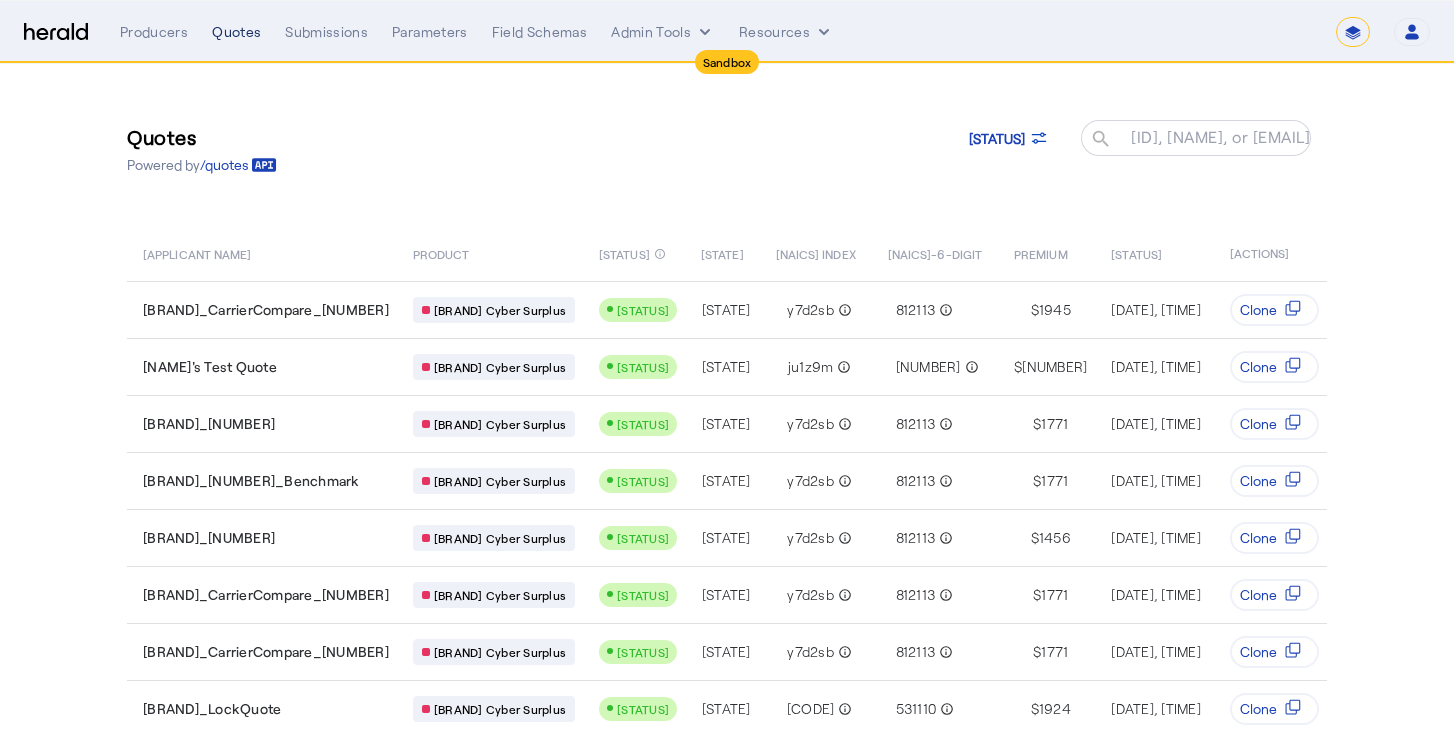 click on "Quotes" at bounding box center (236, 32) 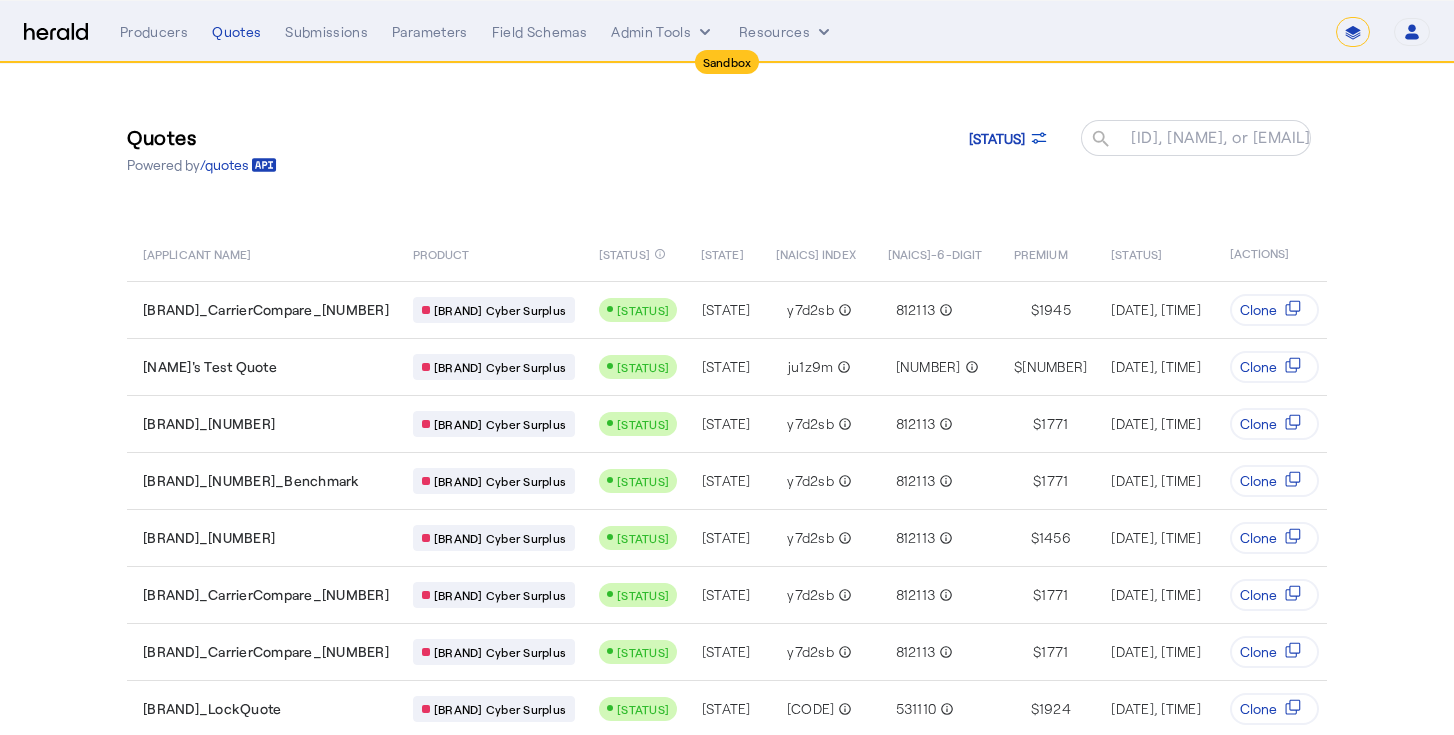 drag, startPoint x: 936, startPoint y: 166, endPoint x: 945, endPoint y: 158, distance: 12.0415945 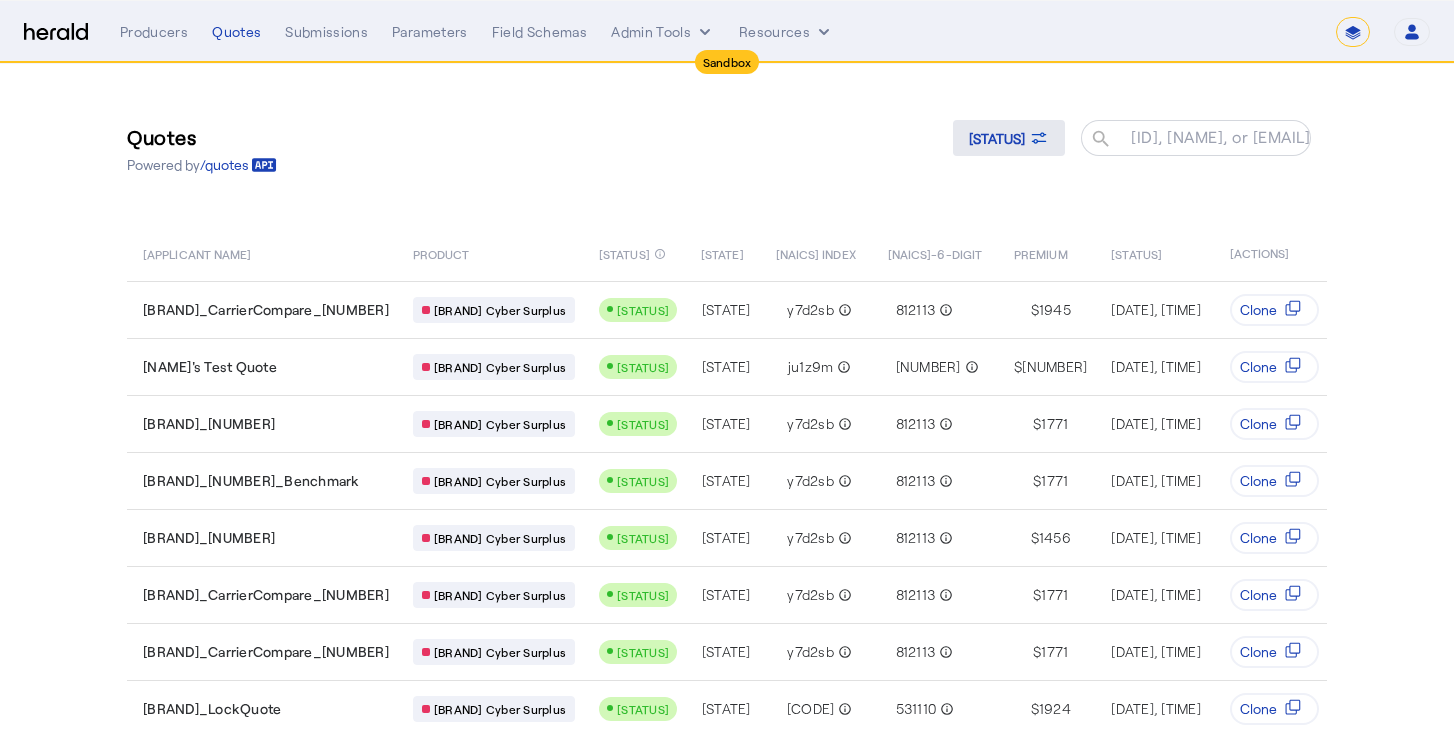click on "[STATUS]" at bounding box center [997, 138] 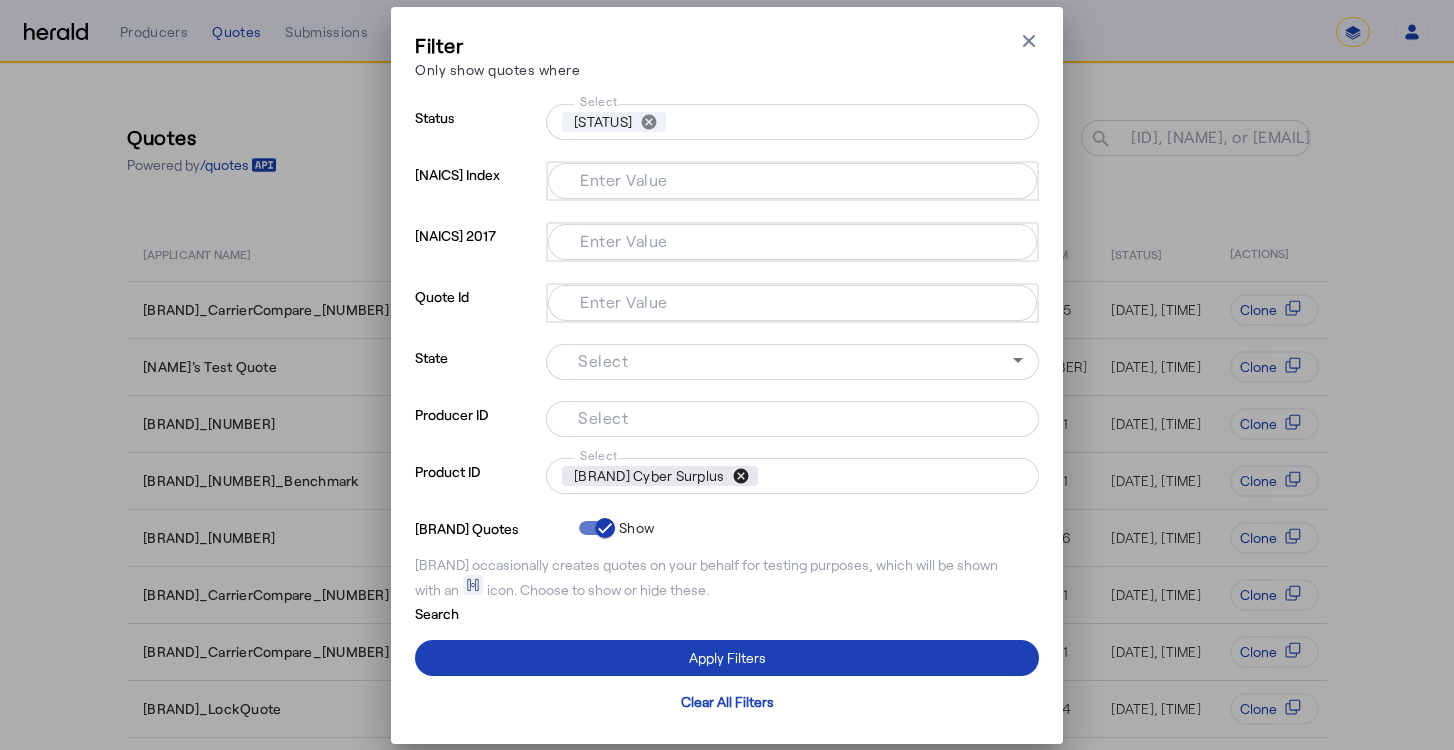 click on "cancel" at bounding box center (741, 476) 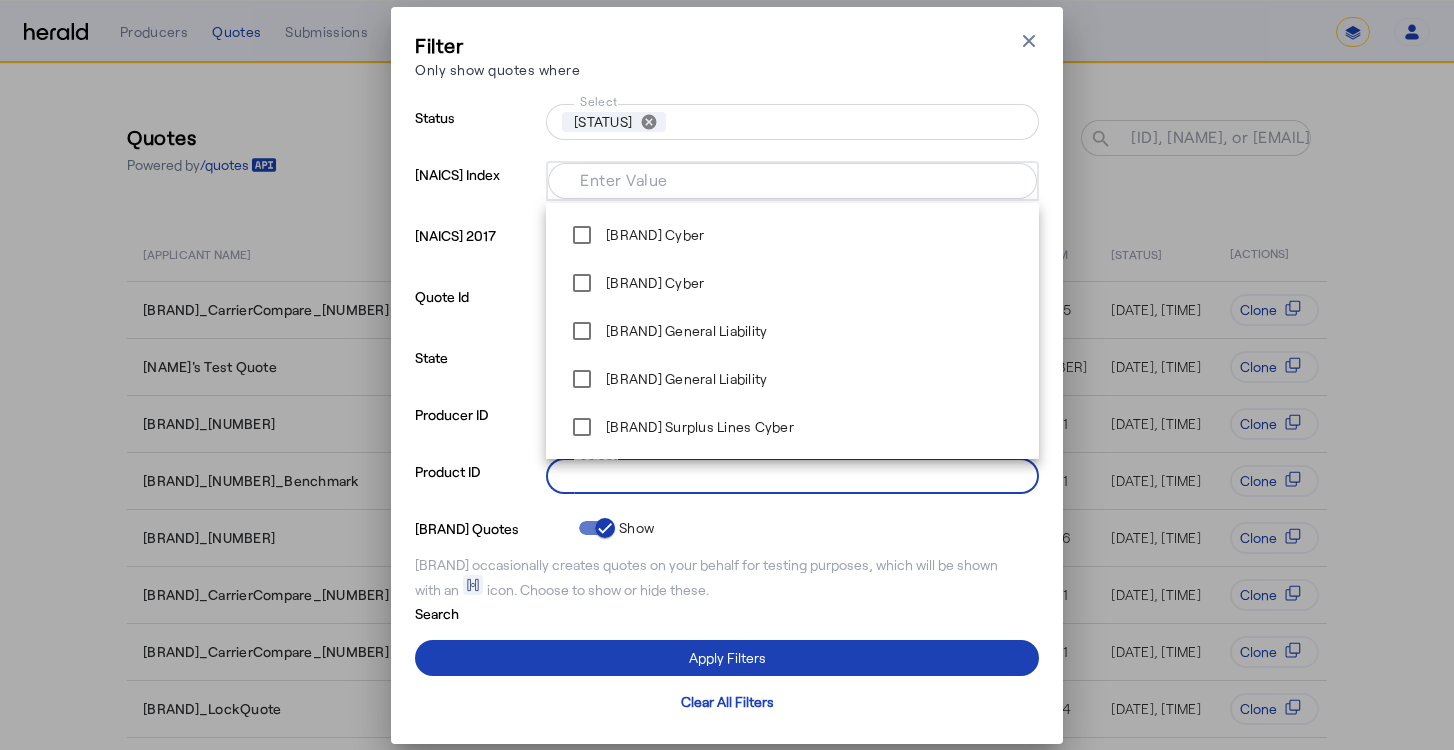 click on "Select" at bounding box center [788, 474] 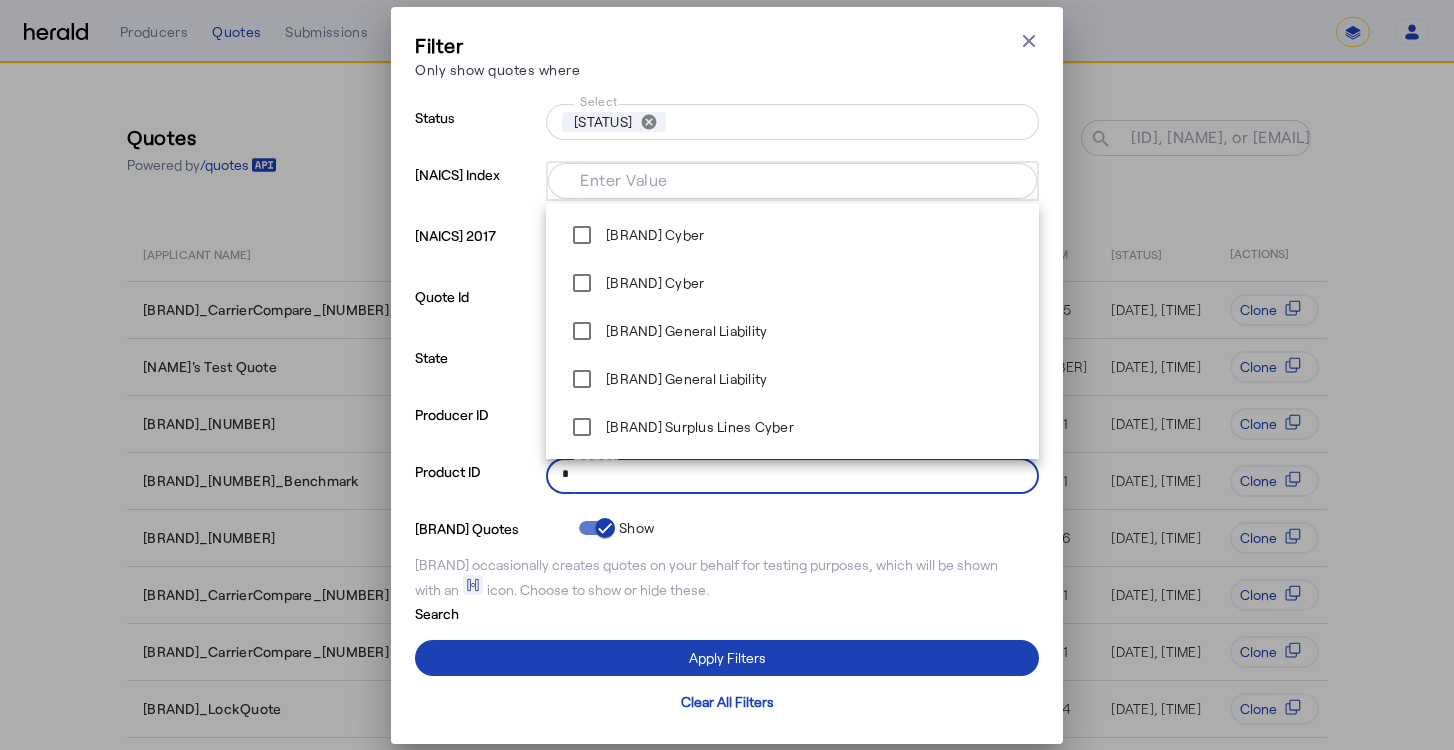 type on "*" 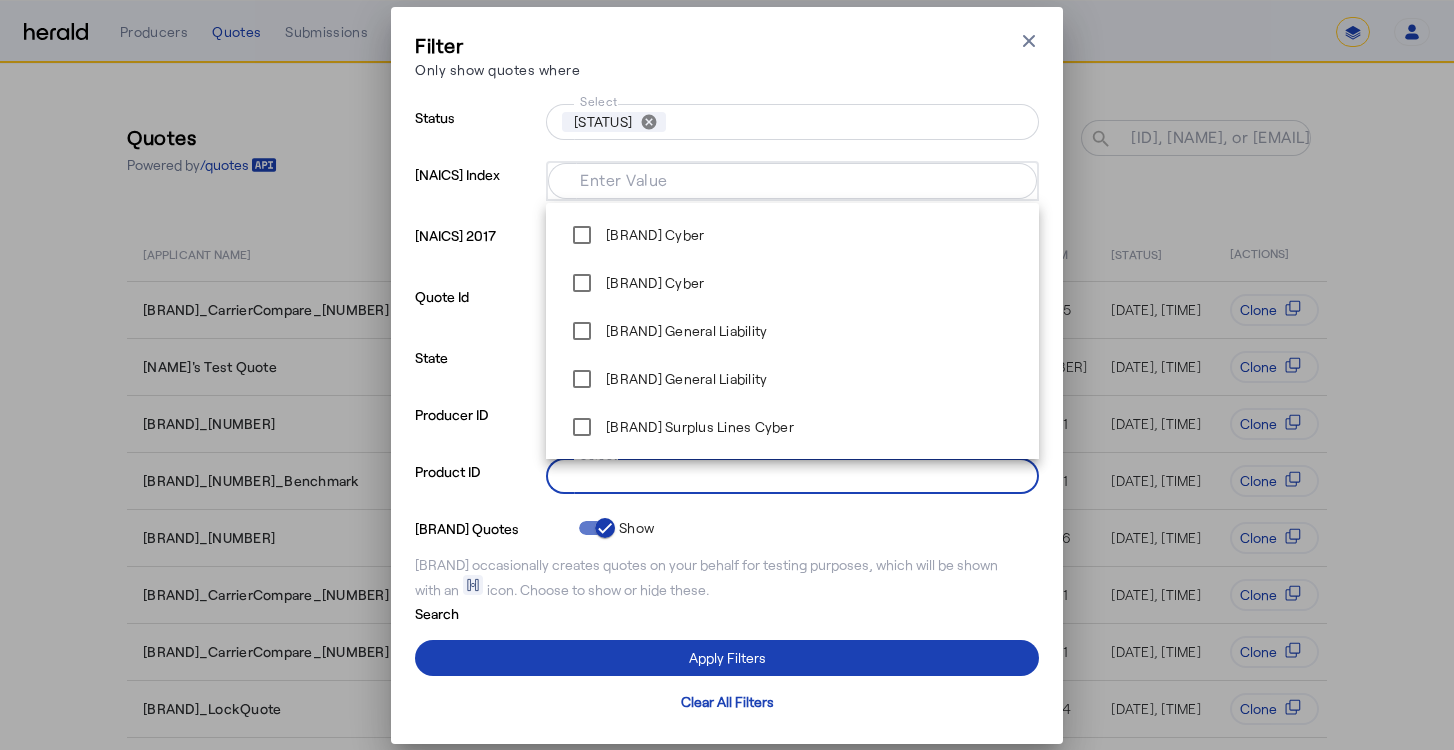 click on "Select" at bounding box center [788, 474] 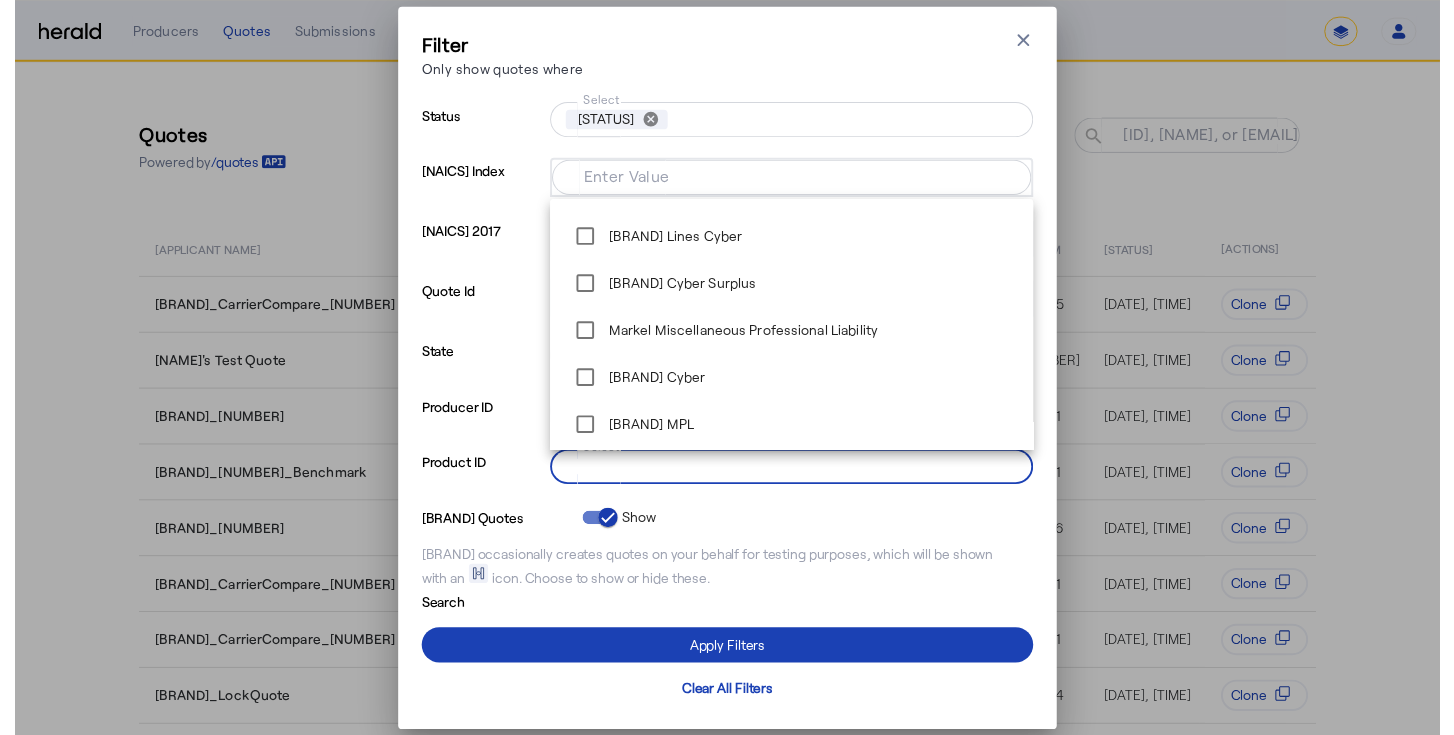 scroll, scrollTop: 816, scrollLeft: 0, axis: vertical 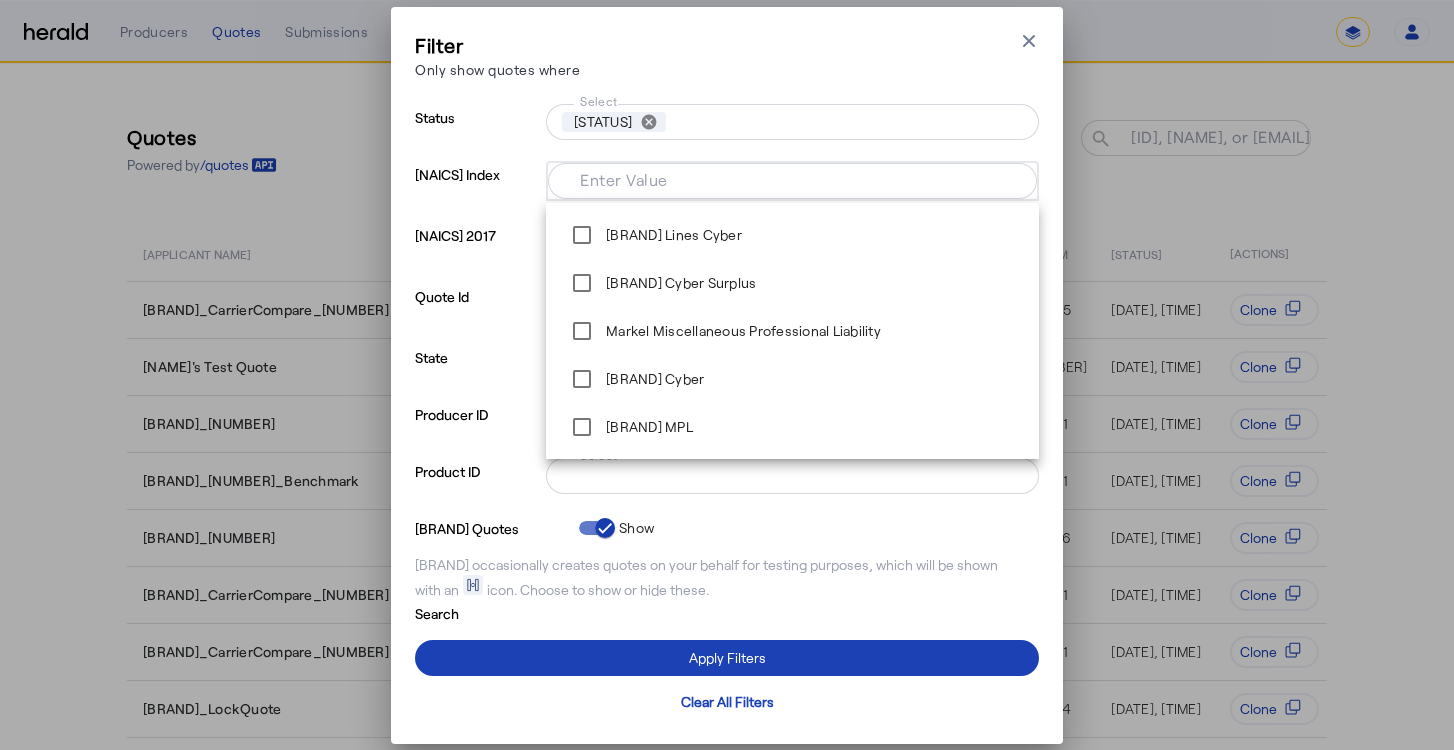 click on "Filter Only show quotes where Close modal Status Select ACTIVE cancel NAICS Index Enter Value NAICS 2017 Enter Value Quote Id Enter Value State Select Producer ID Select Product ID Select [BRAND] Quotes Show [BRAND] occasionally creates quotes on your behalf for testing purposes, which will be shown with an icon. Choose to show or hide these. Search Apply Filters Clear All Filters" at bounding box center [727, 375] 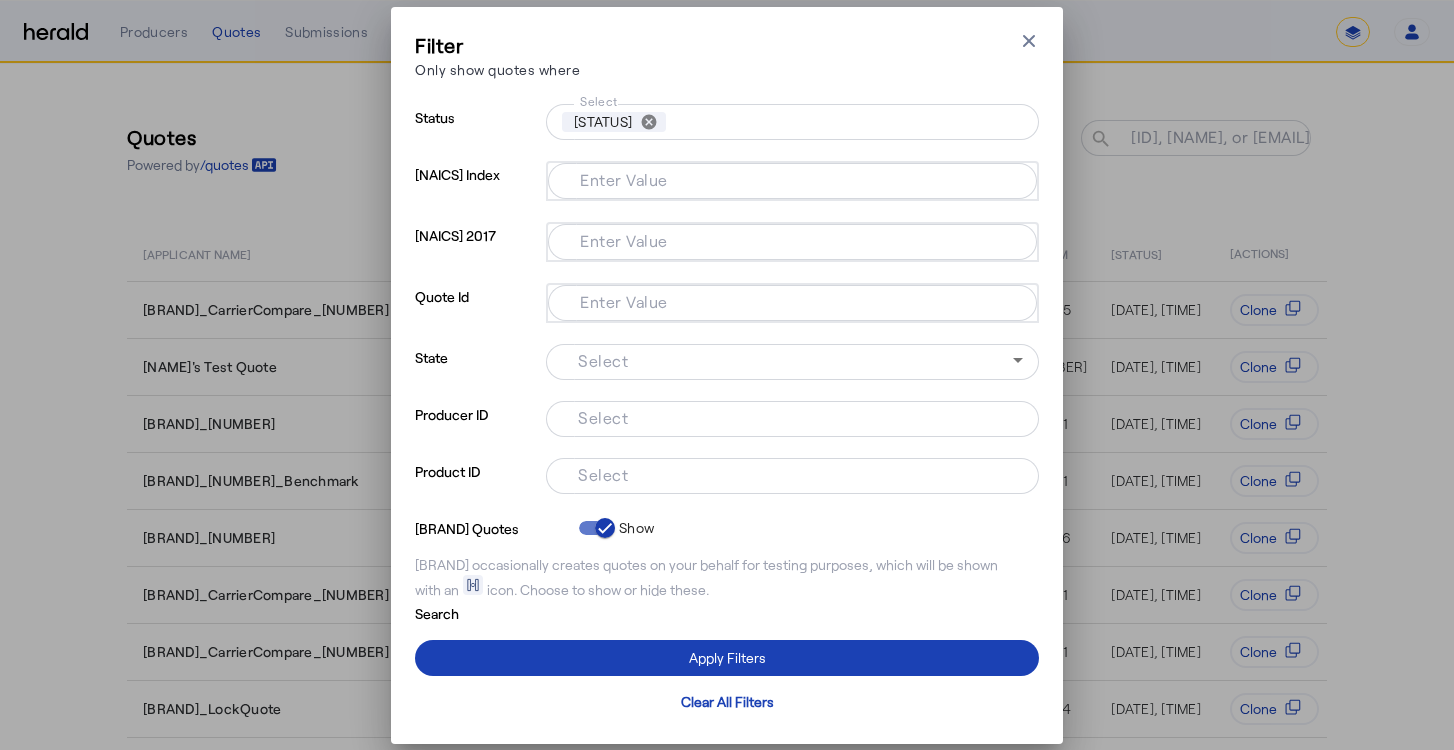 click on "Filter Only show quotes where Close modal Status Select ACTIVE cancel NAICS Index Enter Value NAICS 2017 Enter Value Quote Id Enter Value State Select Producer ID Select Product ID Select [BRAND] Quotes Show [BRAND] occasionally creates quotes on your behalf for testing purposes, which will be shown with an icon. Choose to show or hide these. Search Apply Filters Clear All Filters" at bounding box center [727, 375] 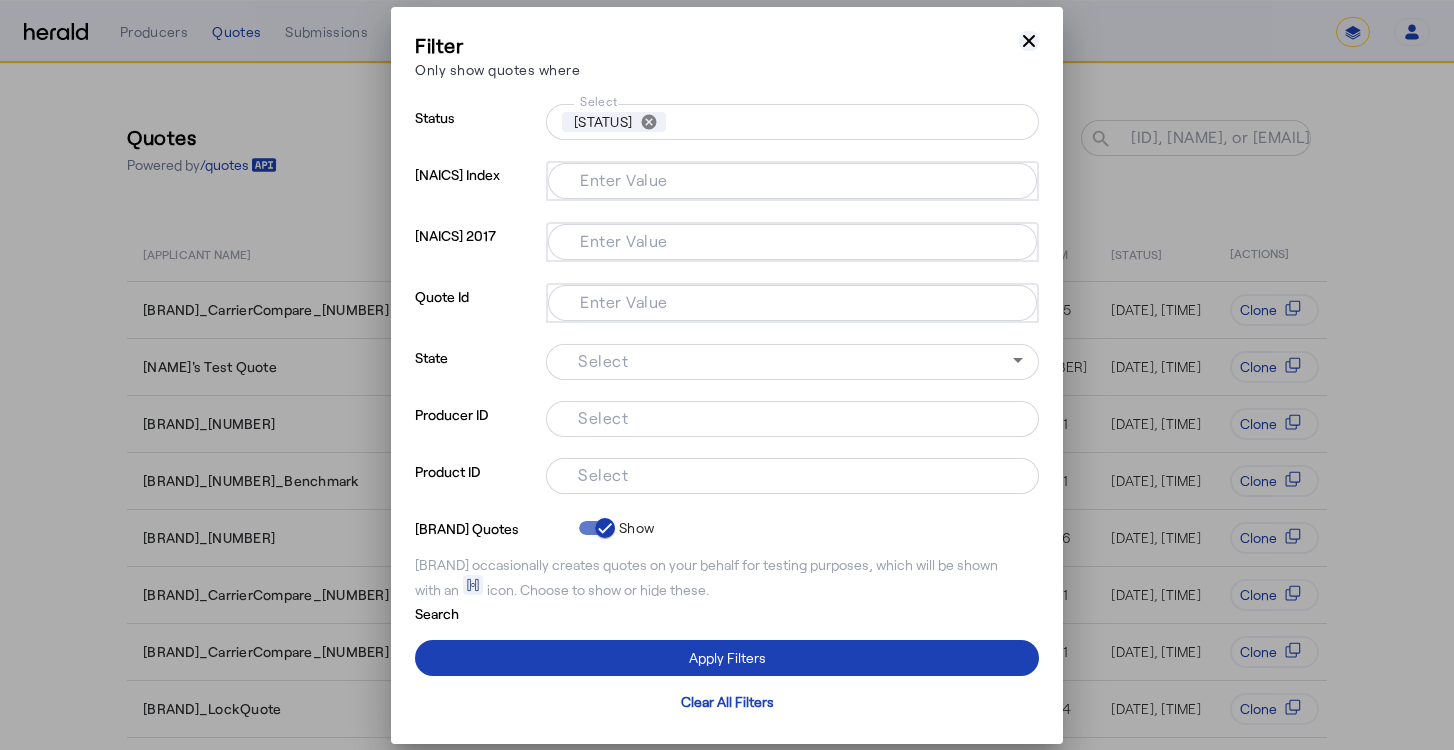 click 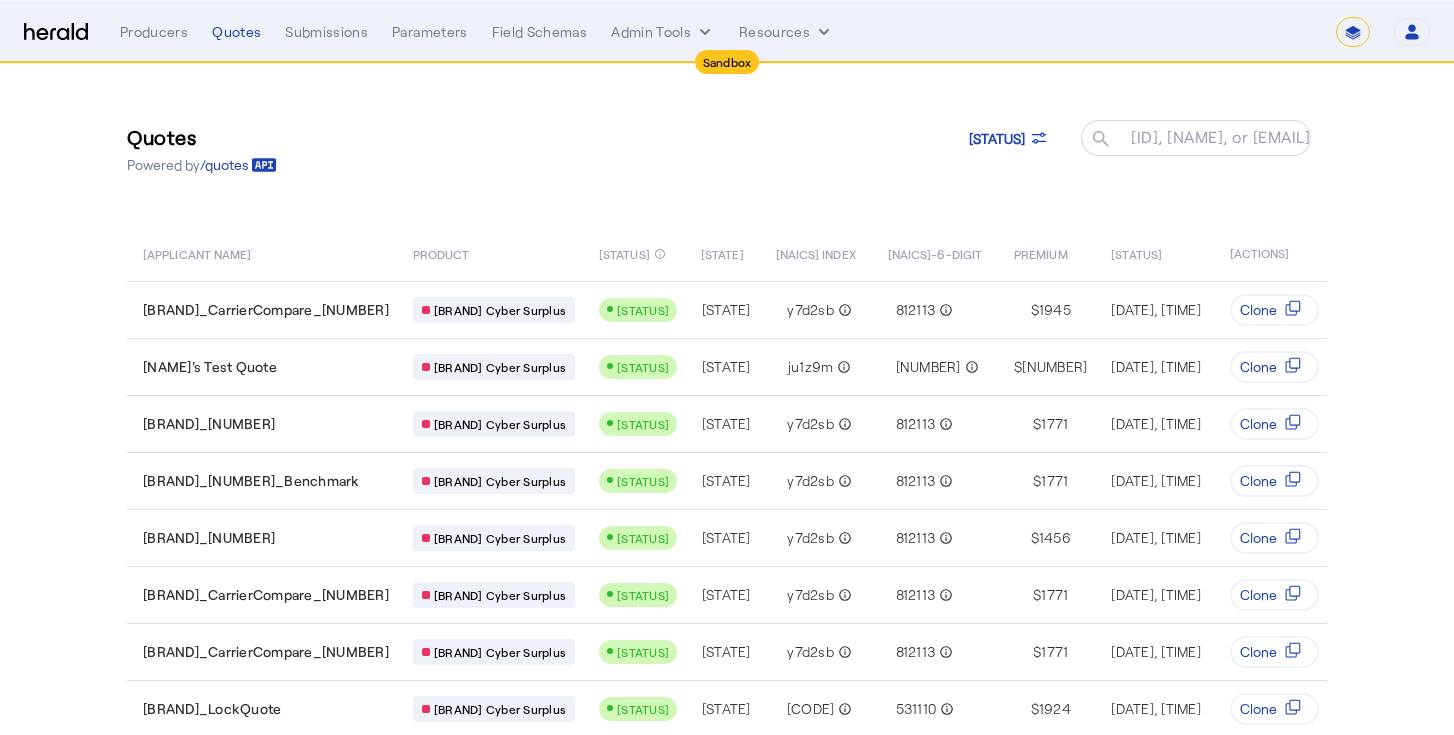 click on "Quotes  Powered by  /quotes
Filtered
ID, Name, or Email search" 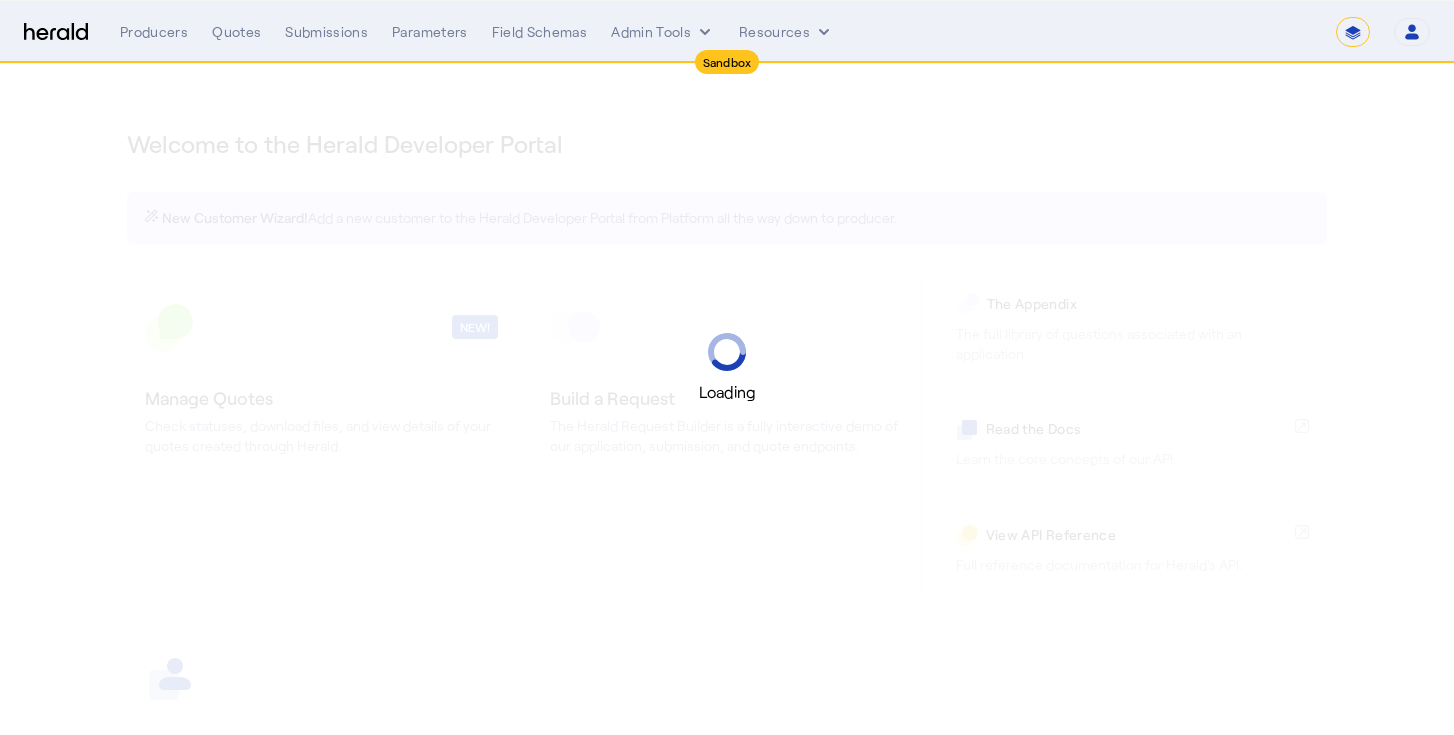 select on "*******" 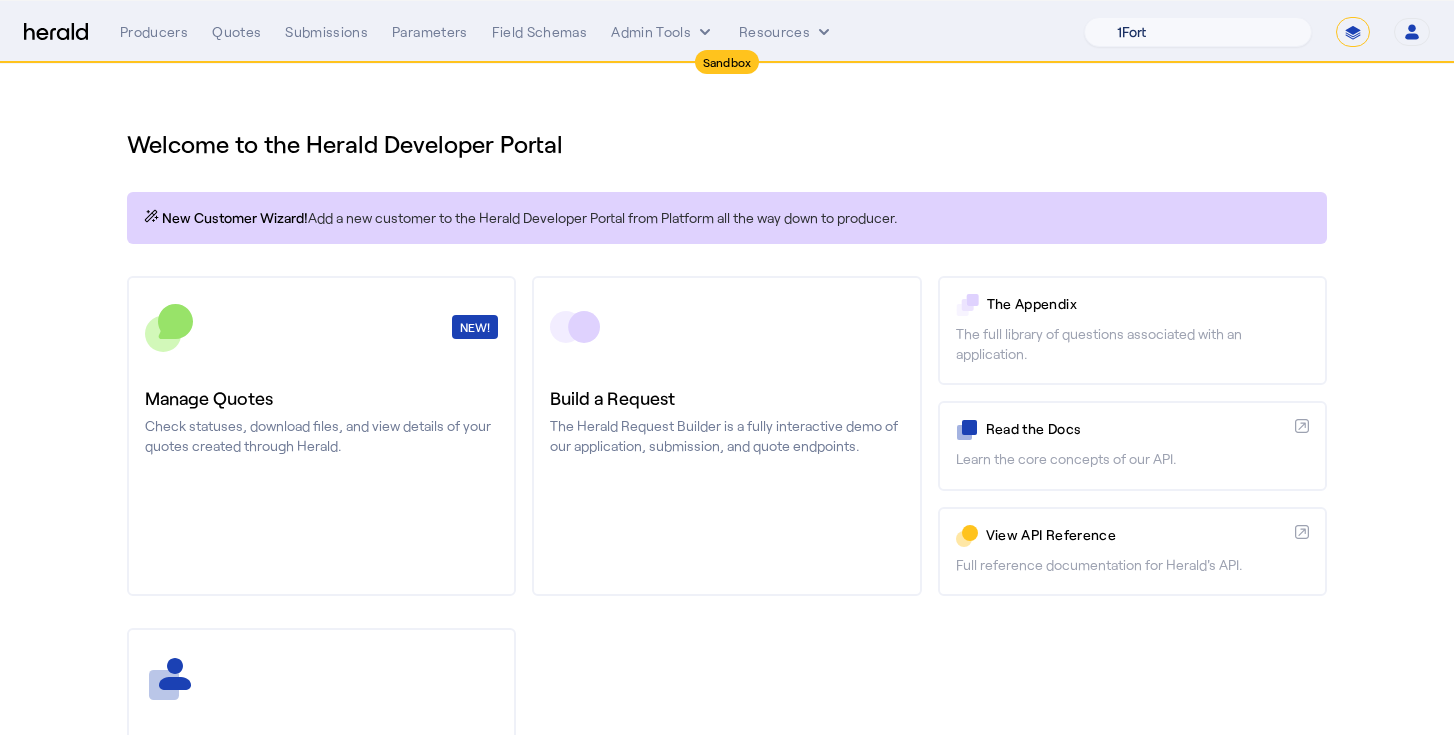 click on "1Fort   Acrisure   Acturis   Affinity Advisors   Affinity Risk   Agentero   AmWins   Anzen   Aon   Appulate   Arch   Assurely   BTIS   Babbix   Berxi   Billy   BindHQ   Bold Penguin    Bolt   Bond   Boxx   Brightway   Brit Demo Sandbox   Broker Buddha   Buddy   Bunker   Burns Wilcox   CNA Test   CRC   CS onboarding test account   Chubb Test   Citadel   Coalition   Coast   Coterie Test   Counterpart    CoverForce   CoverWallet   Coverdash   Coverhound   Cowbell   Cyber Example Platform   CyberPassport   Defy Insurance   Draftrs   ESpecialty   Embroker   Equal Parts   Exavalu   Ezyagent   Federacy Platform   FifthWall   Flow Speciality (Capitola)   Foundation   Founder Shield   Gaya   Gerent   GloveBox   Glow   Growthmill   HW Kaufman   Hartford Steam Boiler   Hawksoft   Heffernan Insurance Brokers   Herald Envoy Testing   HeraldAPI   Hypergato   Inchanted   Indemn.ai   Infinity   Insured.io   Insuremo   Insuritas   Irys   Jencap   Kamillio   Kayna   LTI Mindtree   Layr   Limit   Markel Test   Marsh   Novidea" at bounding box center (1198, 32) 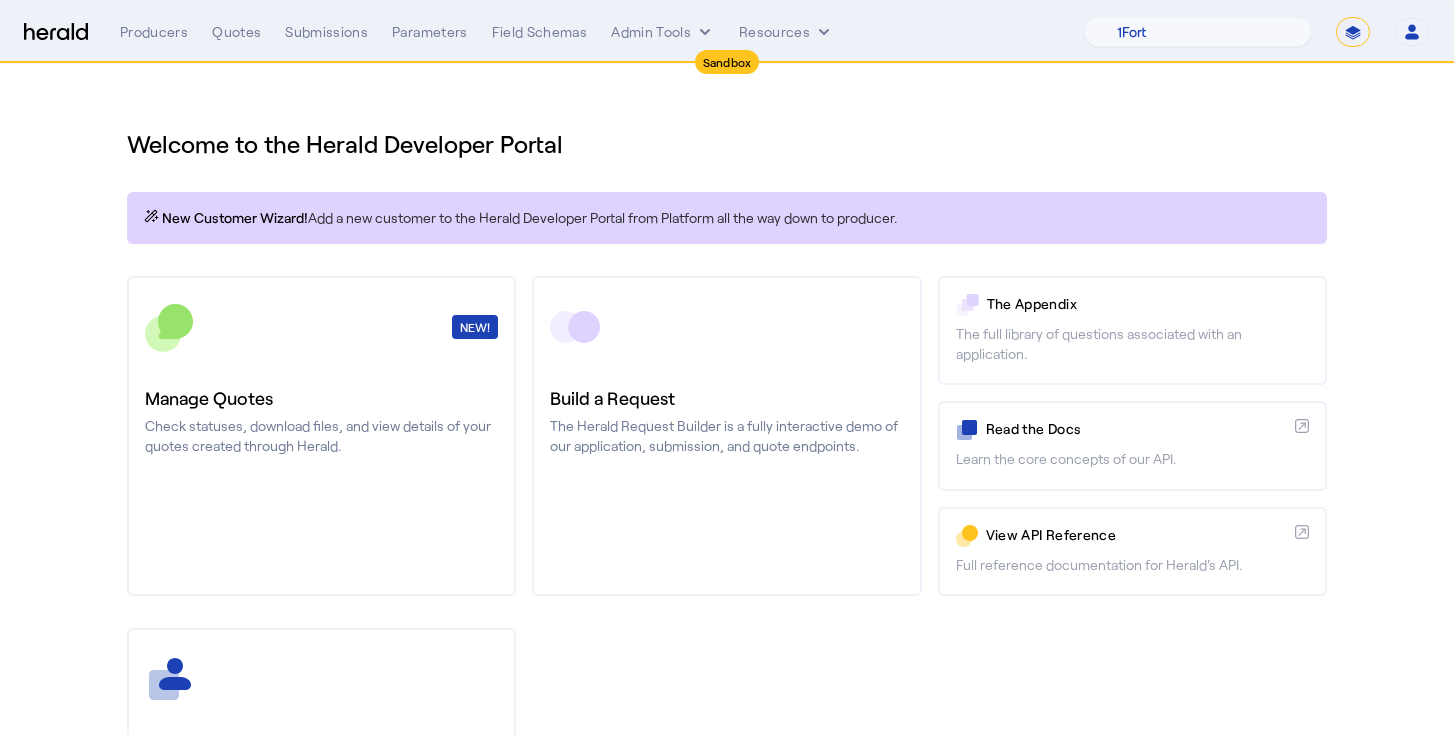 click on "Welcome to the Herald Developer Portal" at bounding box center (727, 144) 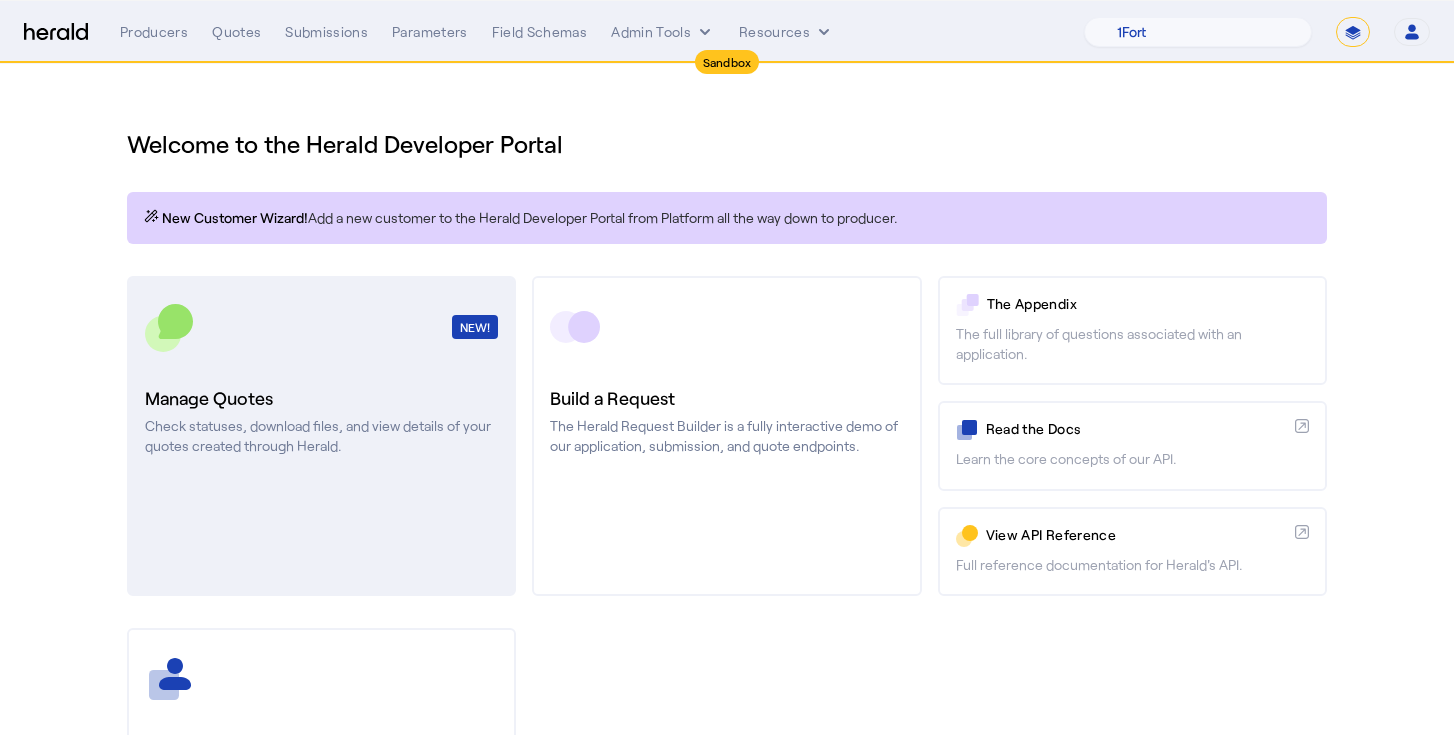 click on "Check statuses, download files, and view details of your quotes created through Herald." 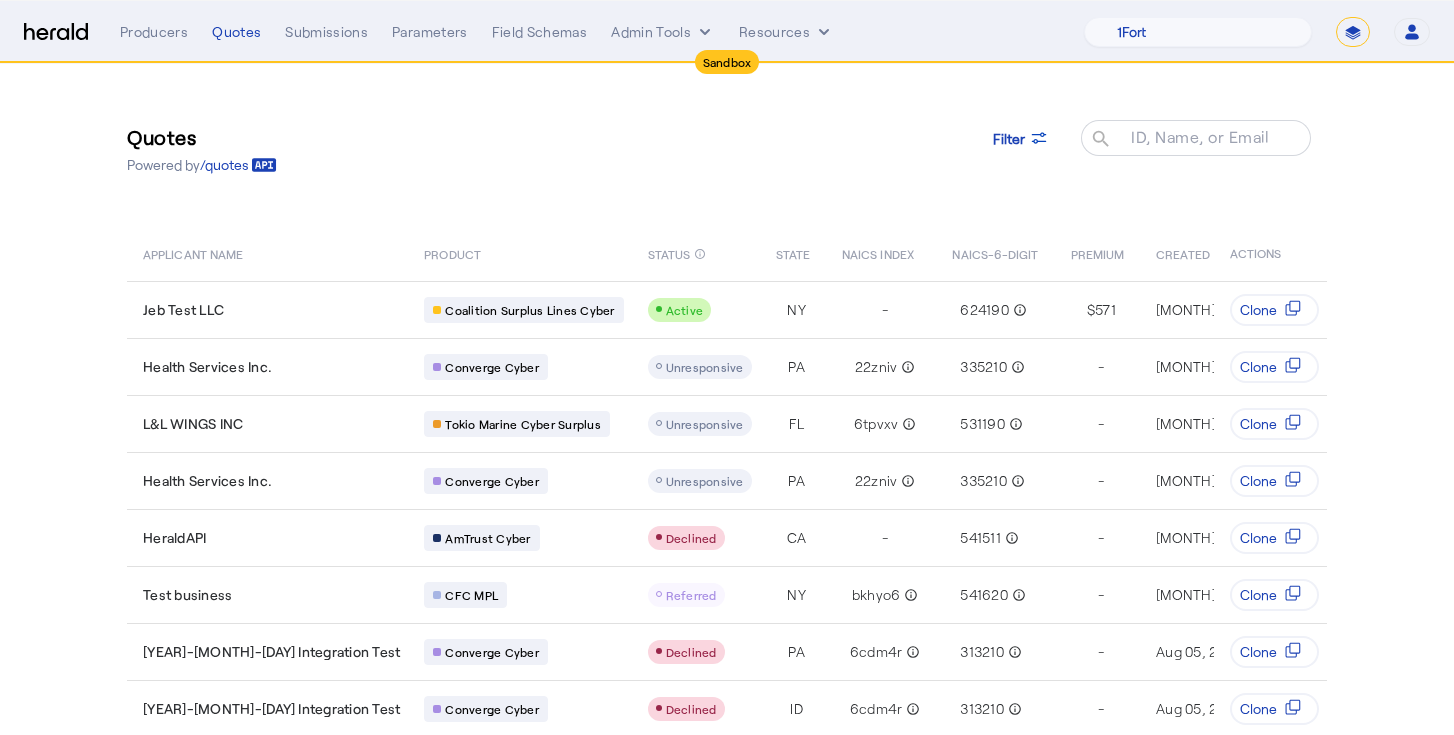 click on "Quotes  Powered by  /quotes
Filter
ID, Name, or Email search" 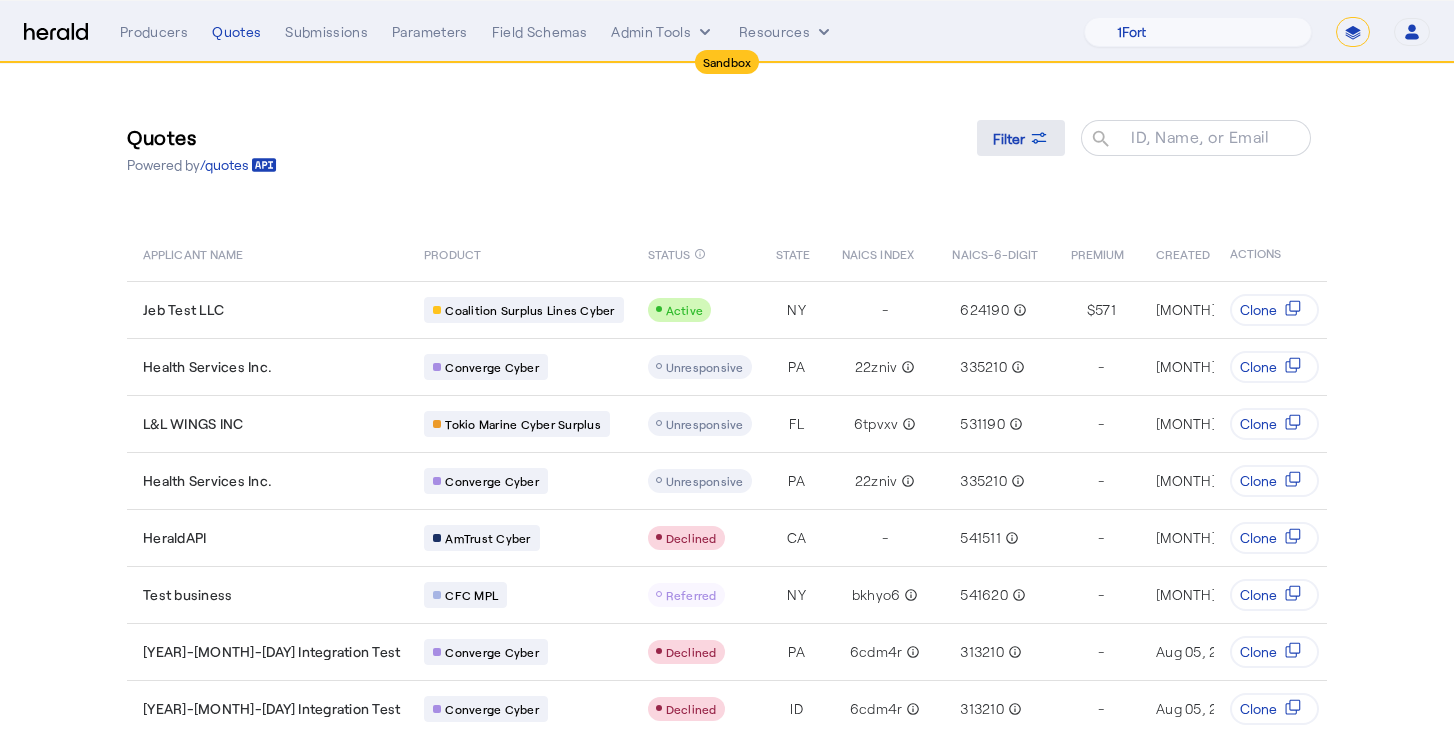 click on "Filter" at bounding box center (1021, 138) 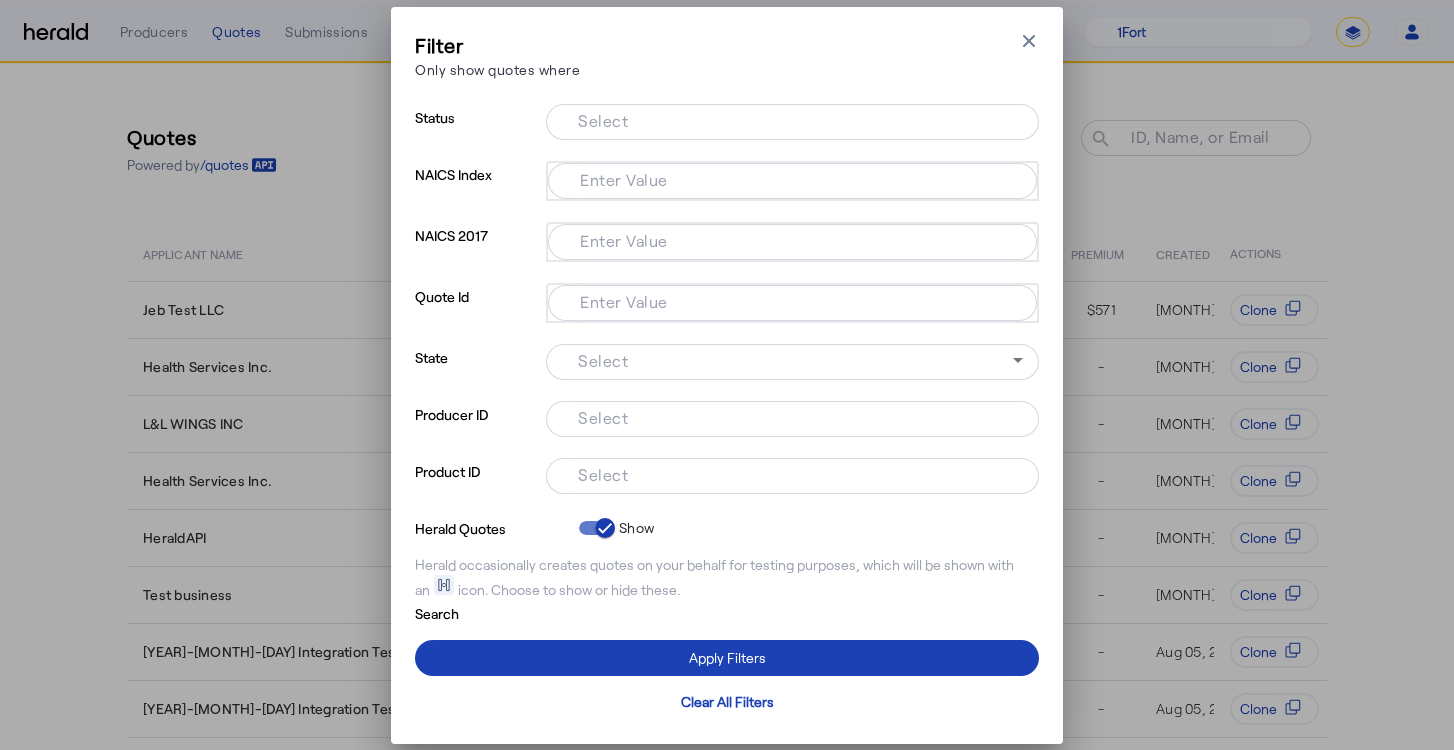 click on "Select" at bounding box center (603, 473) 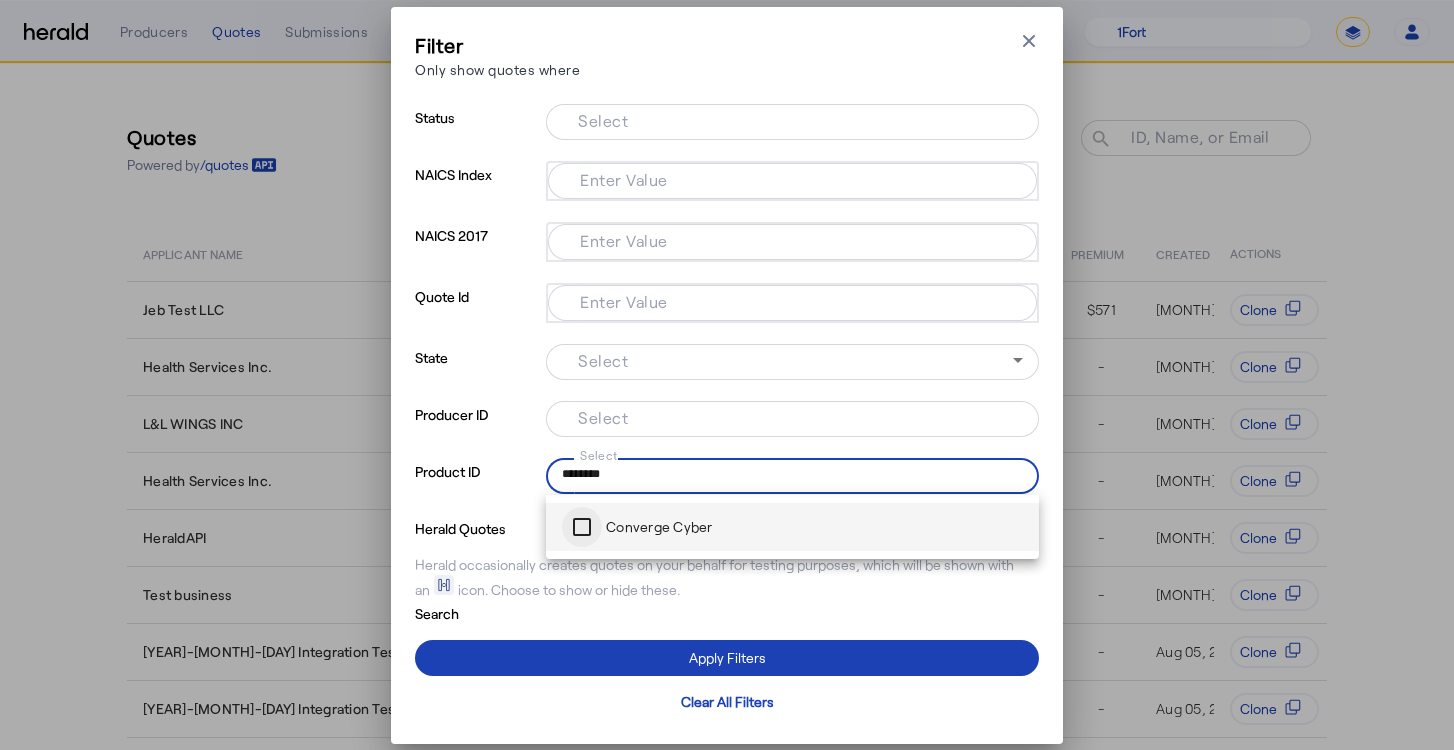 type on "********" 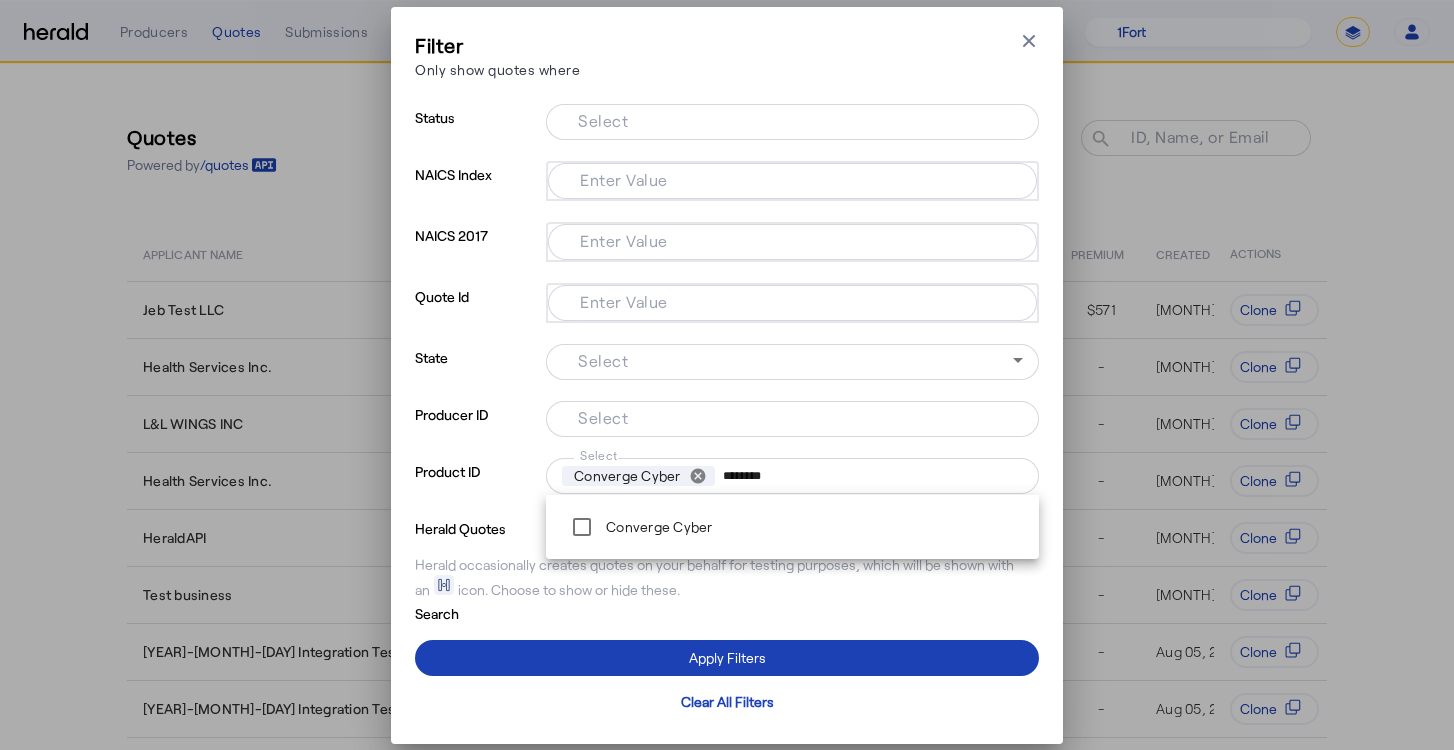 click on "Status" at bounding box center (476, 132) 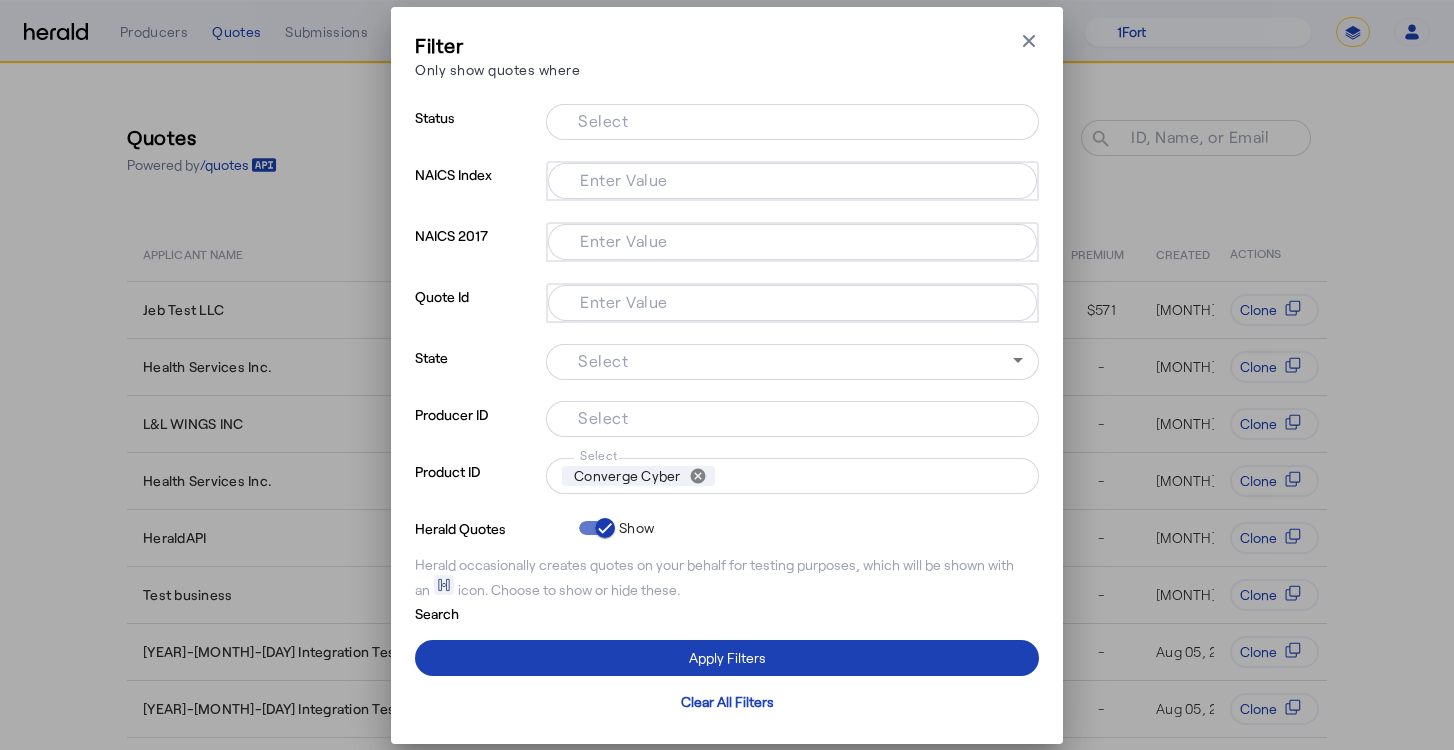 click at bounding box center [792, 150] 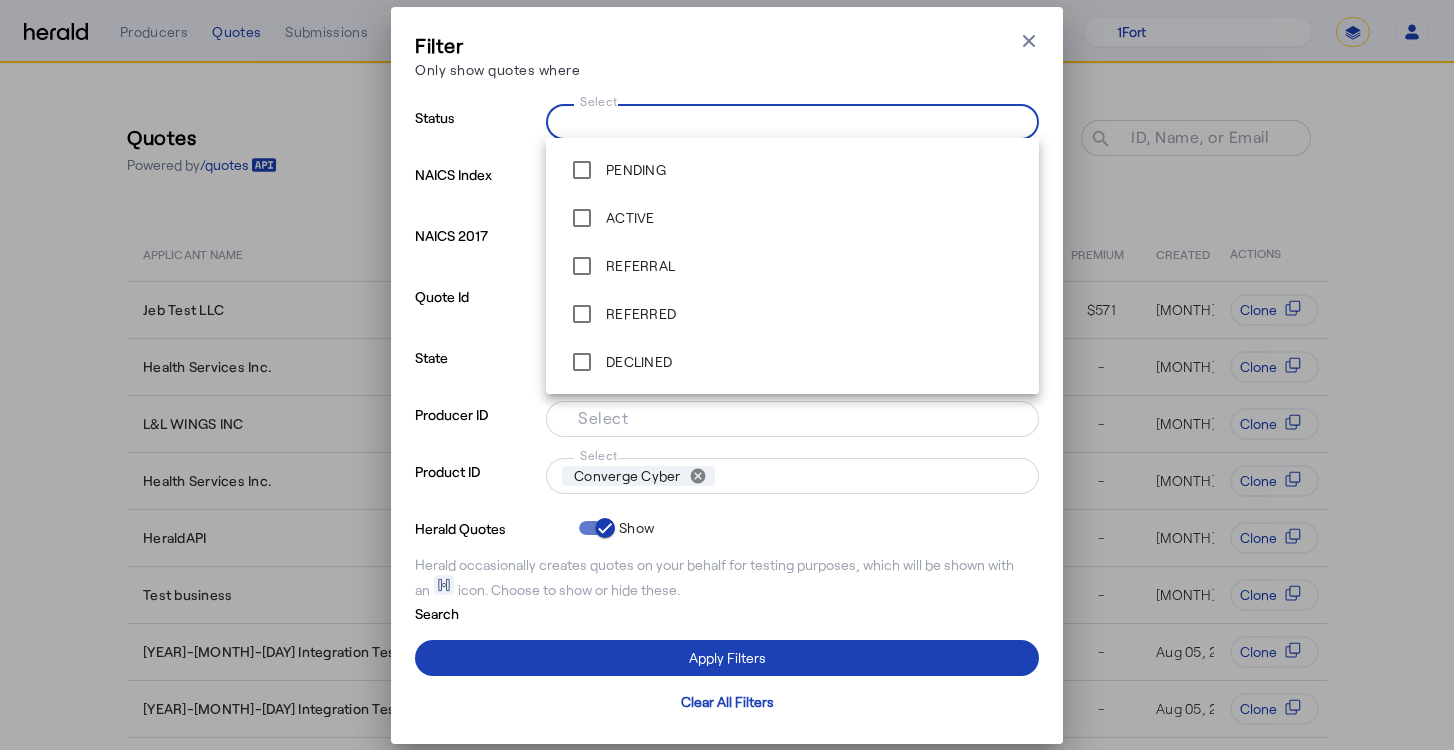 click on "Select" at bounding box center (788, 120) 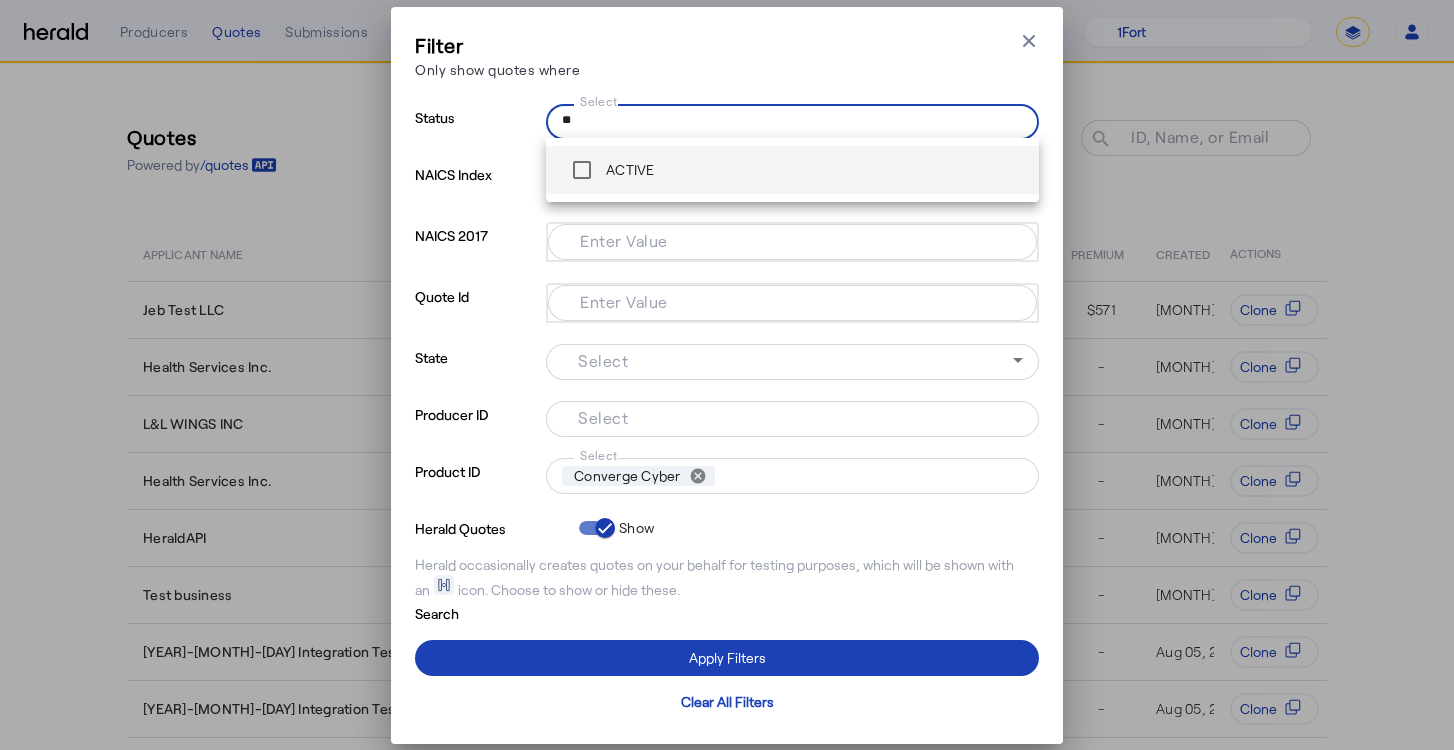 type on "**" 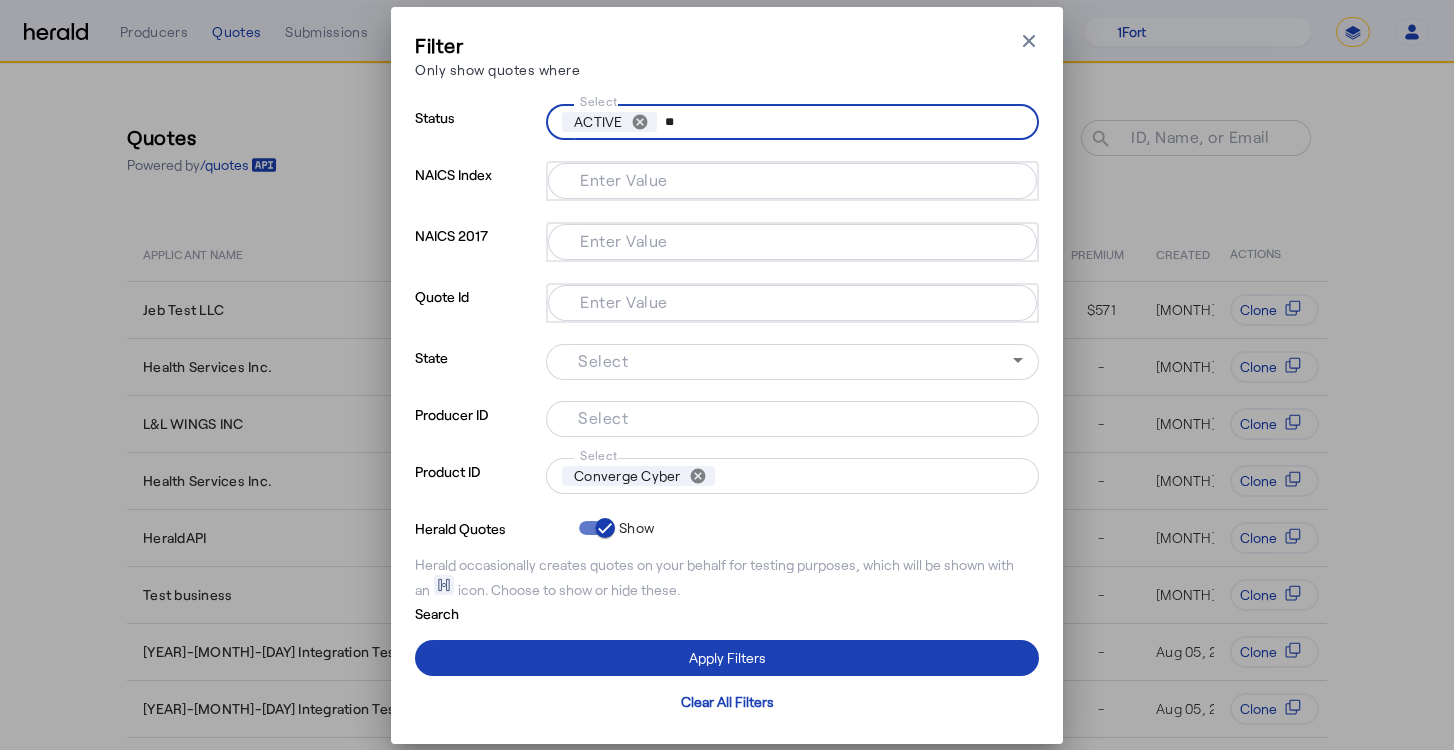 click on "Filter  Only show quotes where  Close modal" at bounding box center (727, 59) 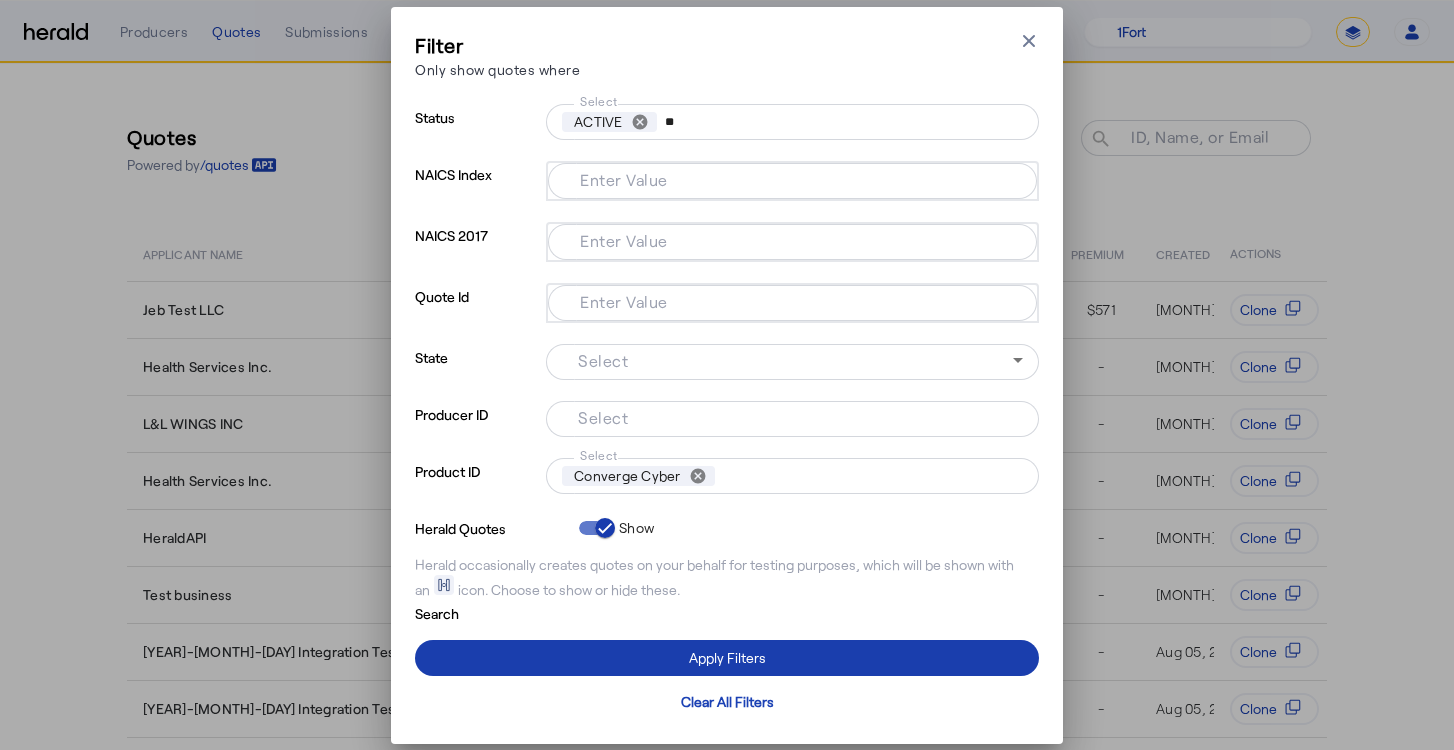 click on "Apply Filters" at bounding box center (727, 657) 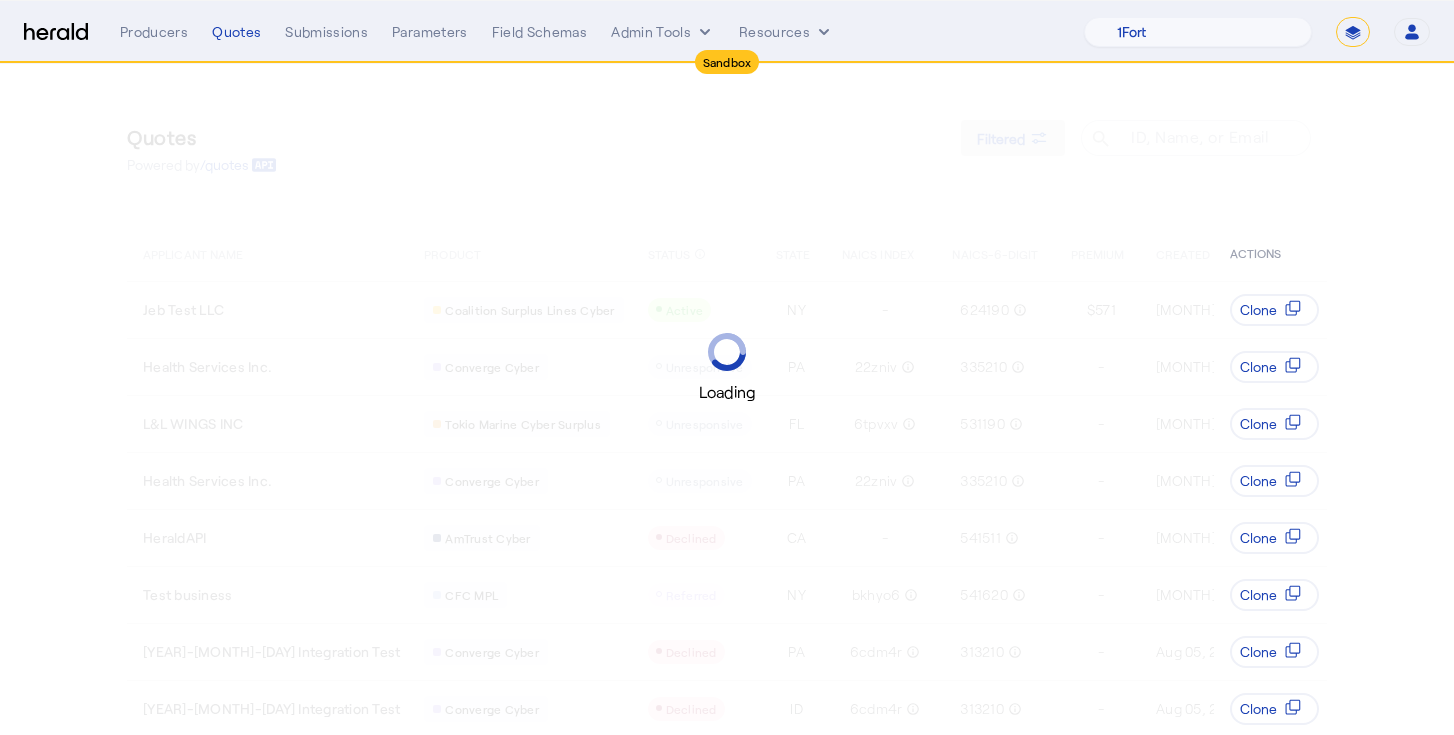 click on "Quotes  Powered by  /quotes
Filtered
ID, Name, or Email search" 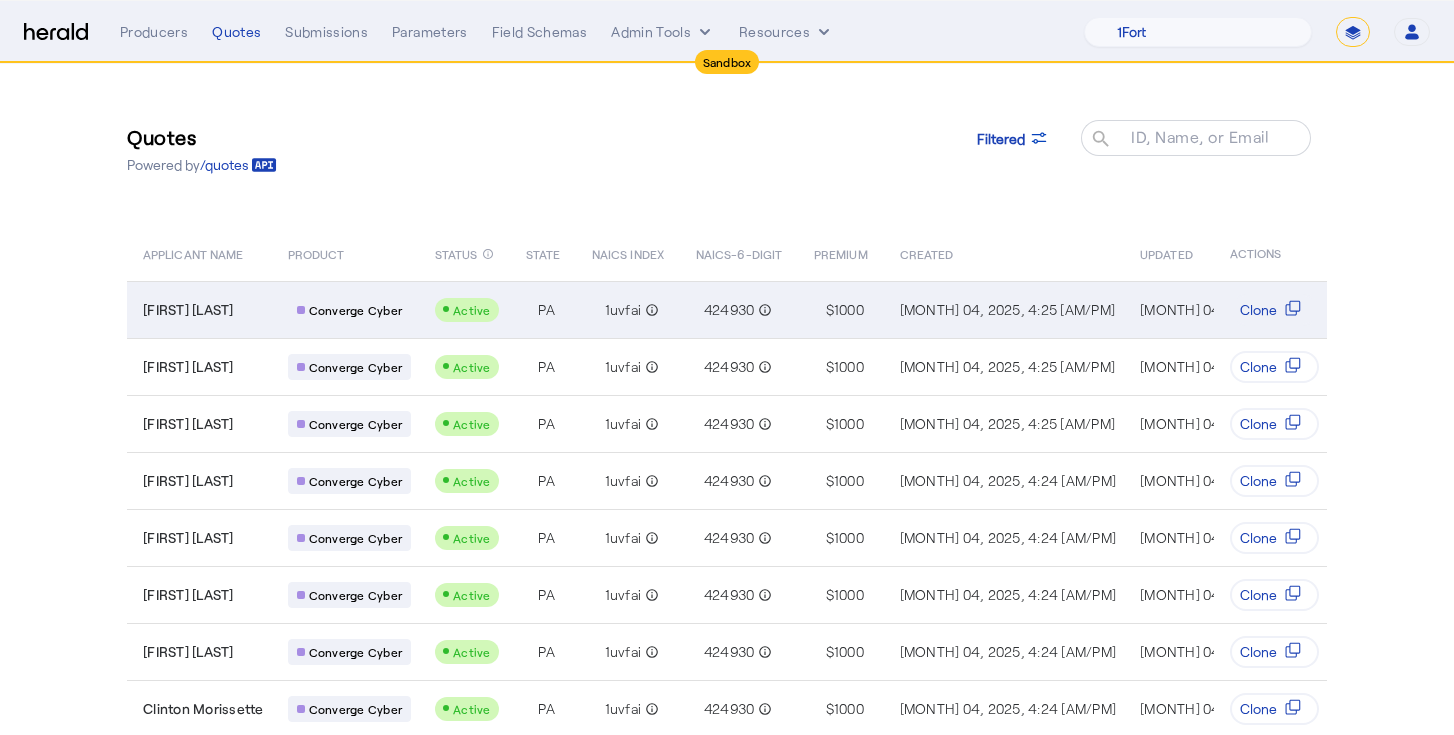 click on "Donald Moen" at bounding box center [199, 309] 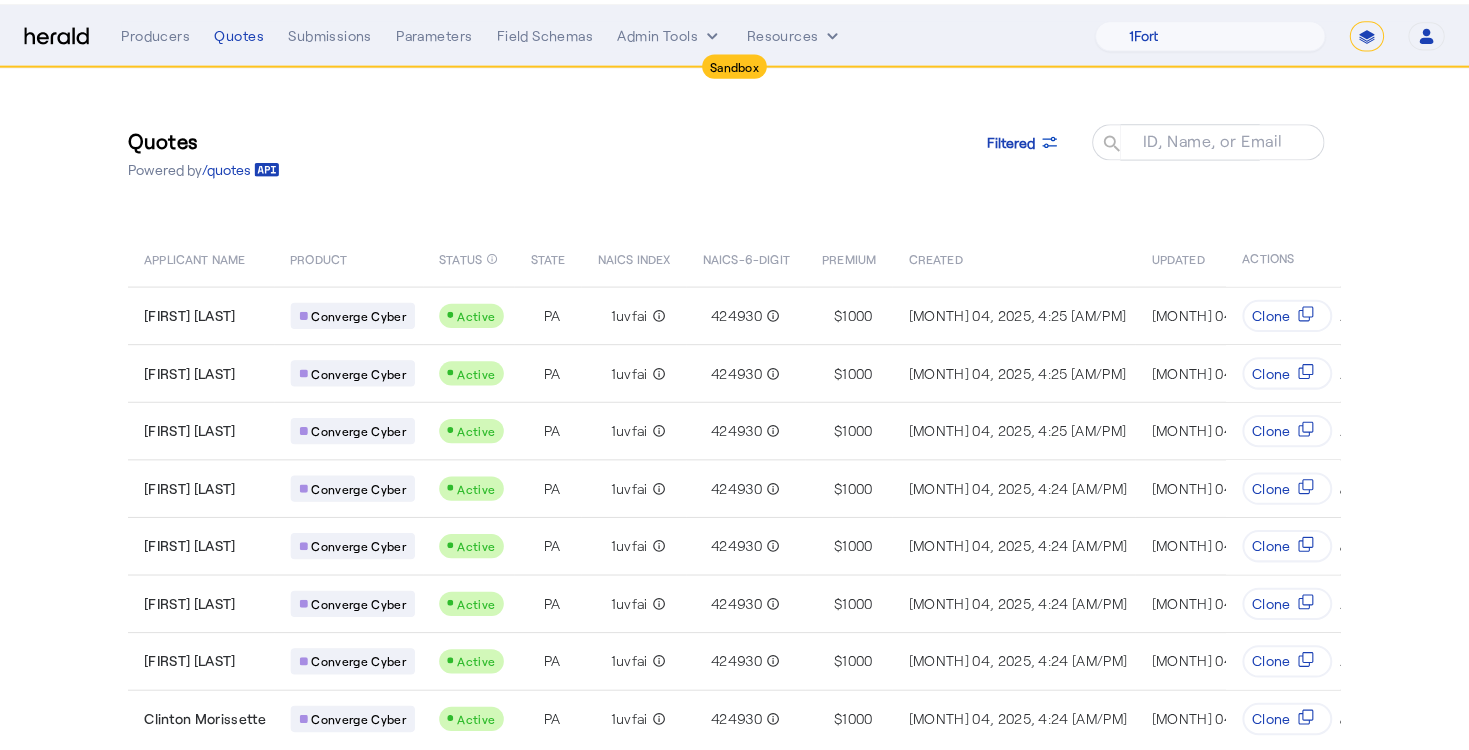 scroll, scrollTop: 0, scrollLeft: 0, axis: both 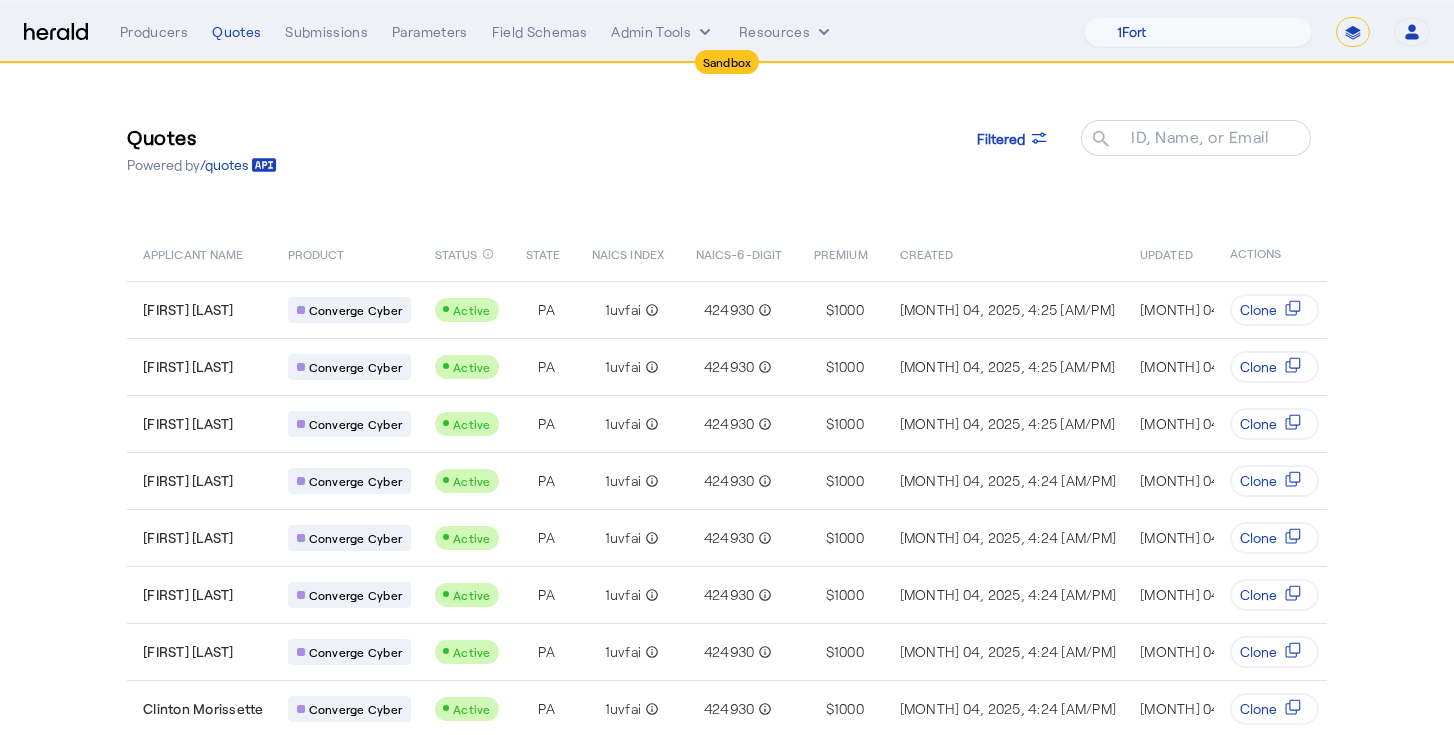click on "Quotes  Powered by  /quotes
Filtered
ID, Name, or Email search" 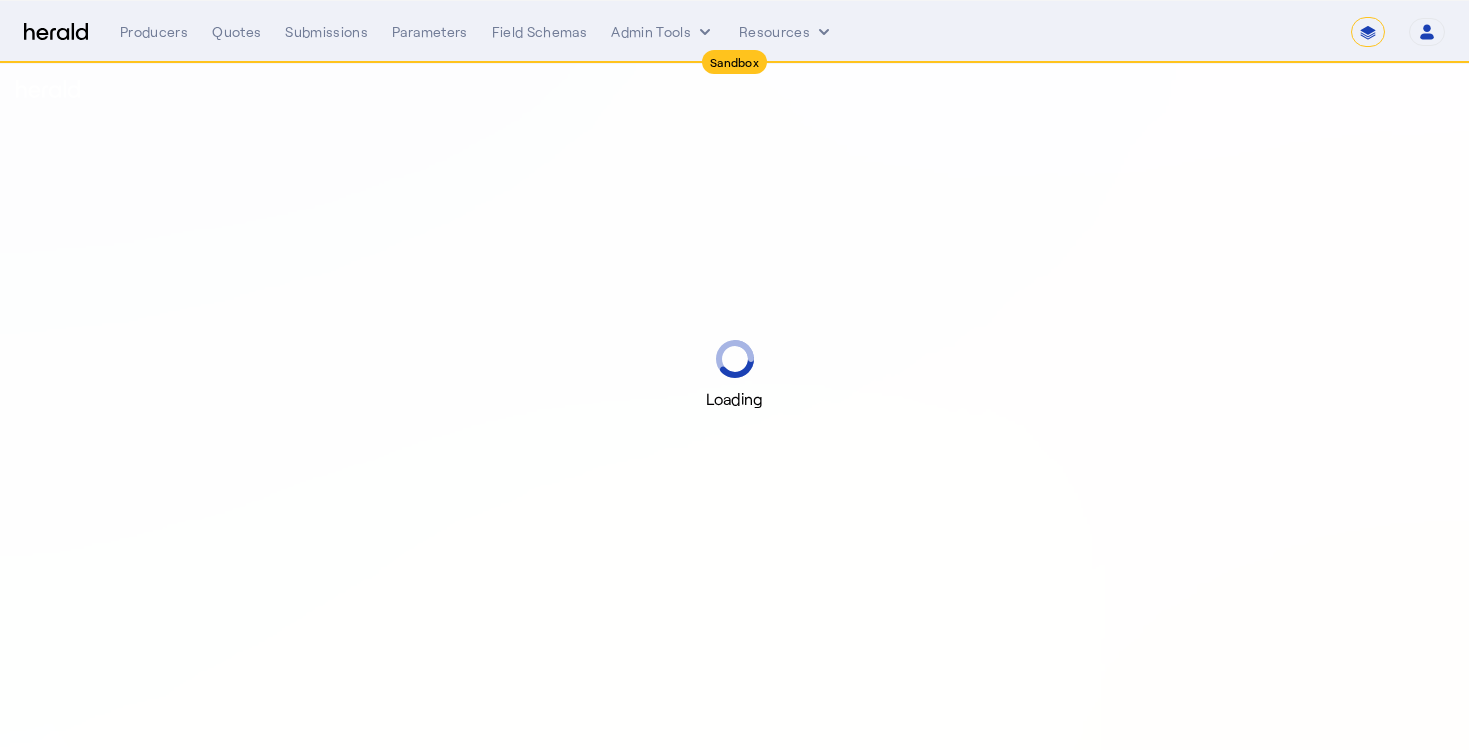 select on "*******" 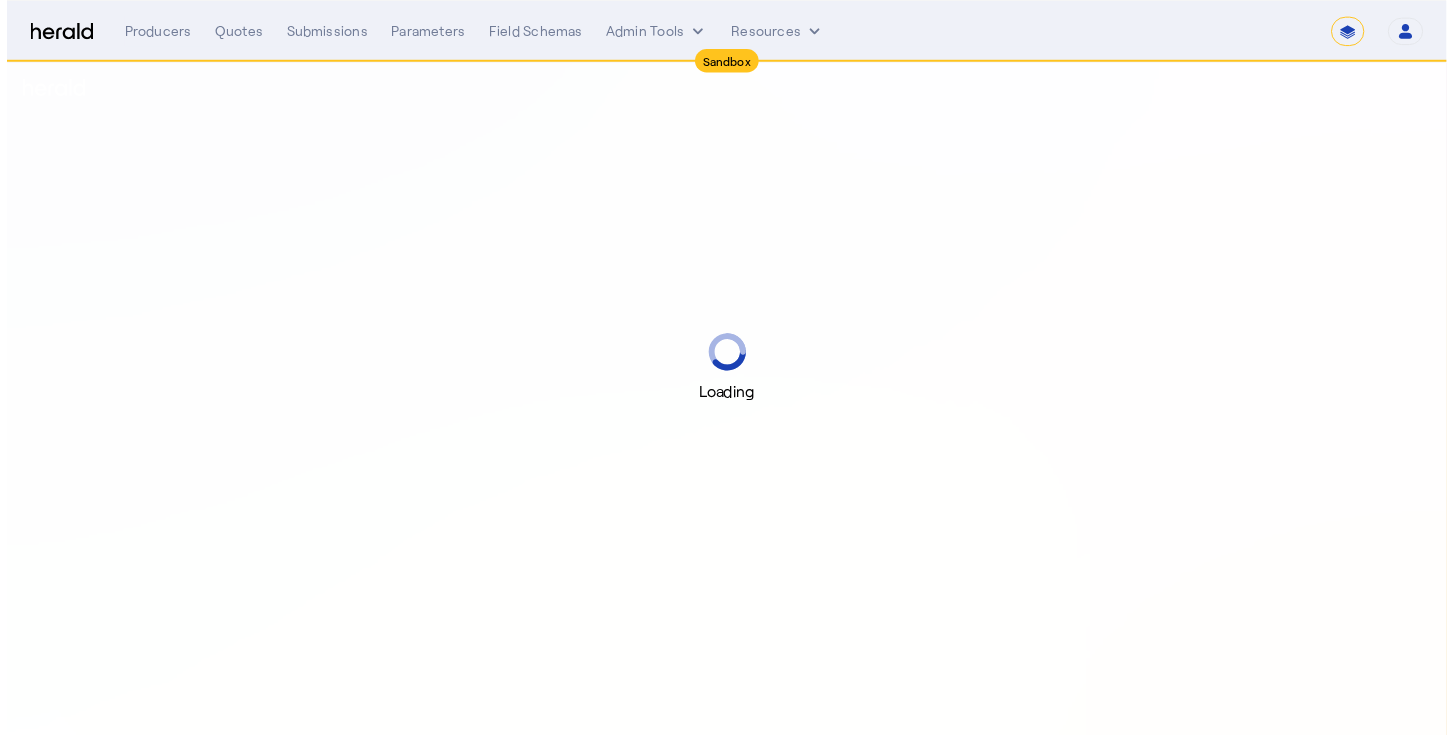scroll, scrollTop: 0, scrollLeft: 0, axis: both 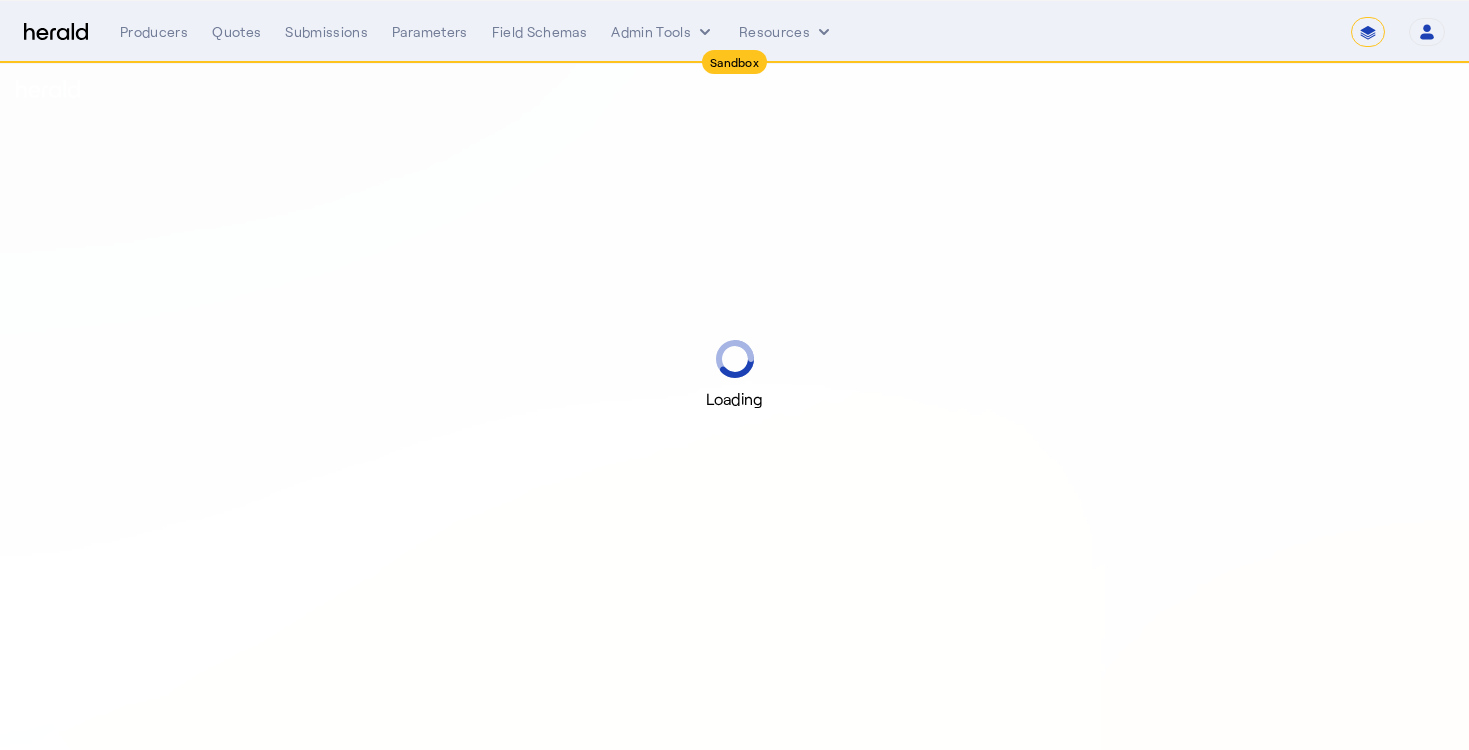 select on "pfm_2v8p_herald_api" 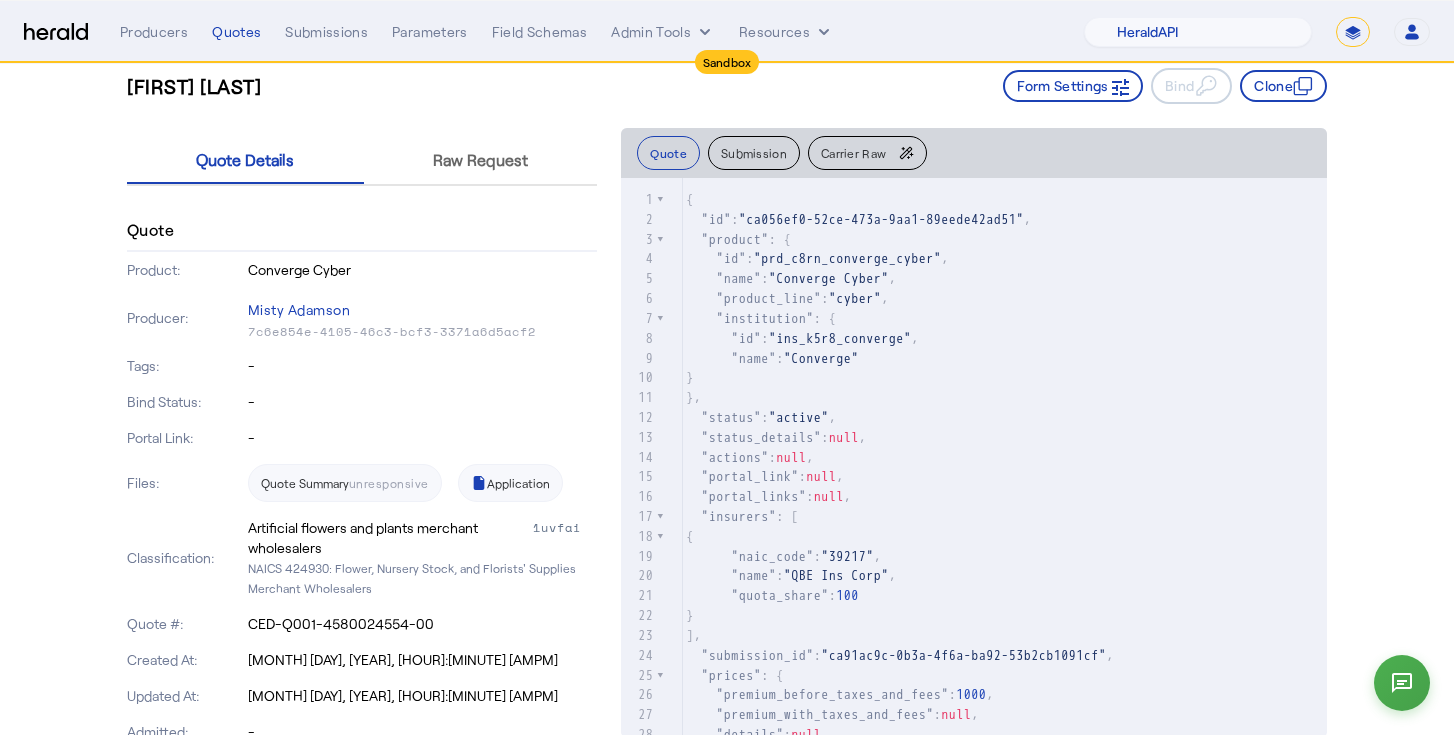 scroll, scrollTop: 164, scrollLeft: 0, axis: vertical 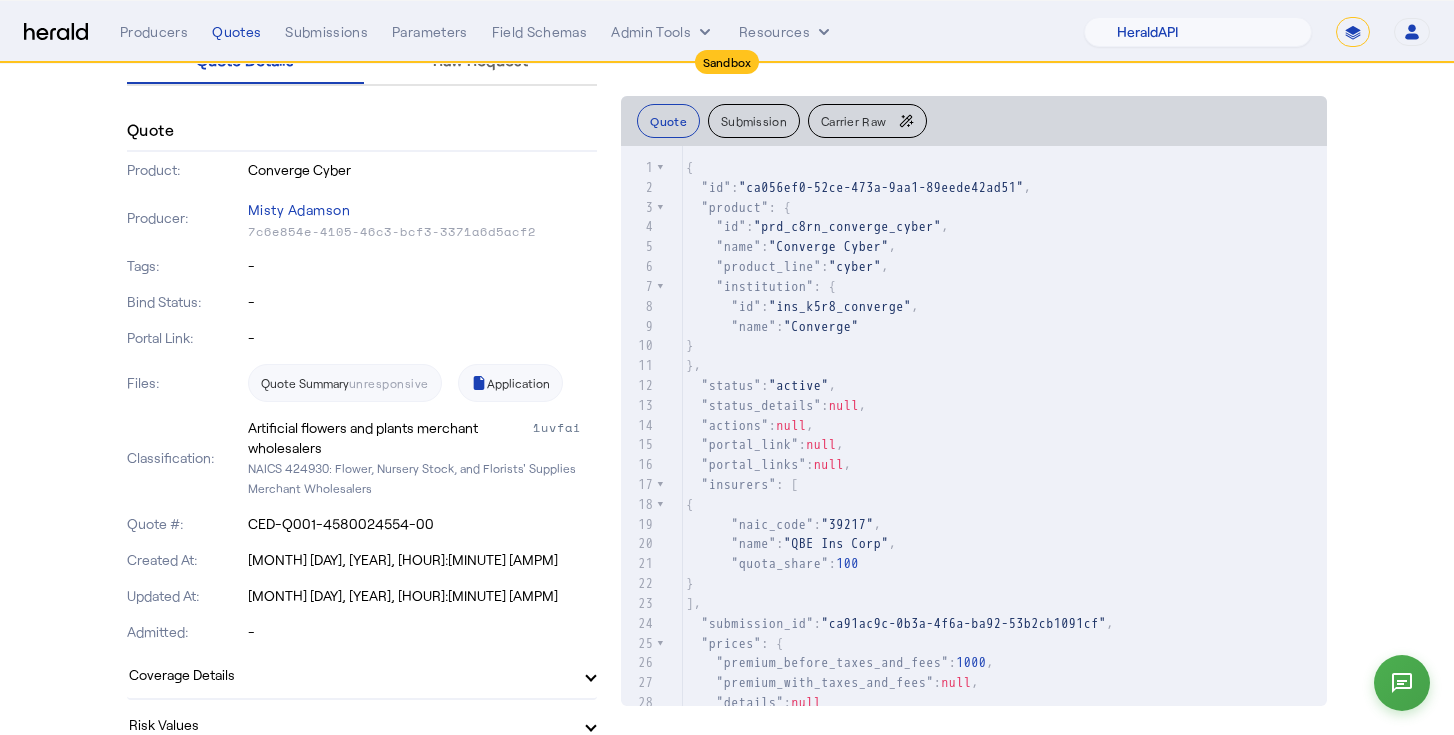 click on "NAICS 424930: Flower, Nursery Stock, and Florists' Supplies Merchant Wholesalers" 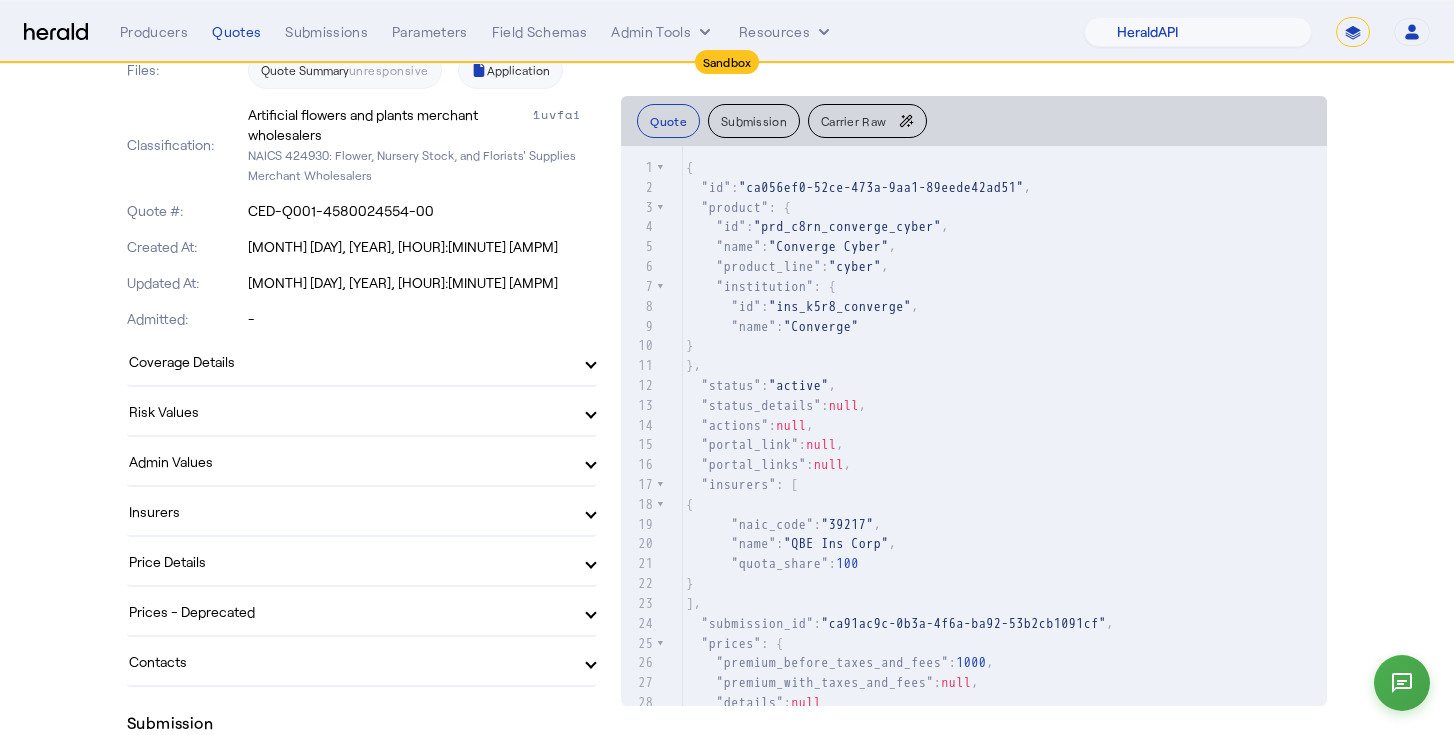 scroll, scrollTop: 60, scrollLeft: 0, axis: vertical 